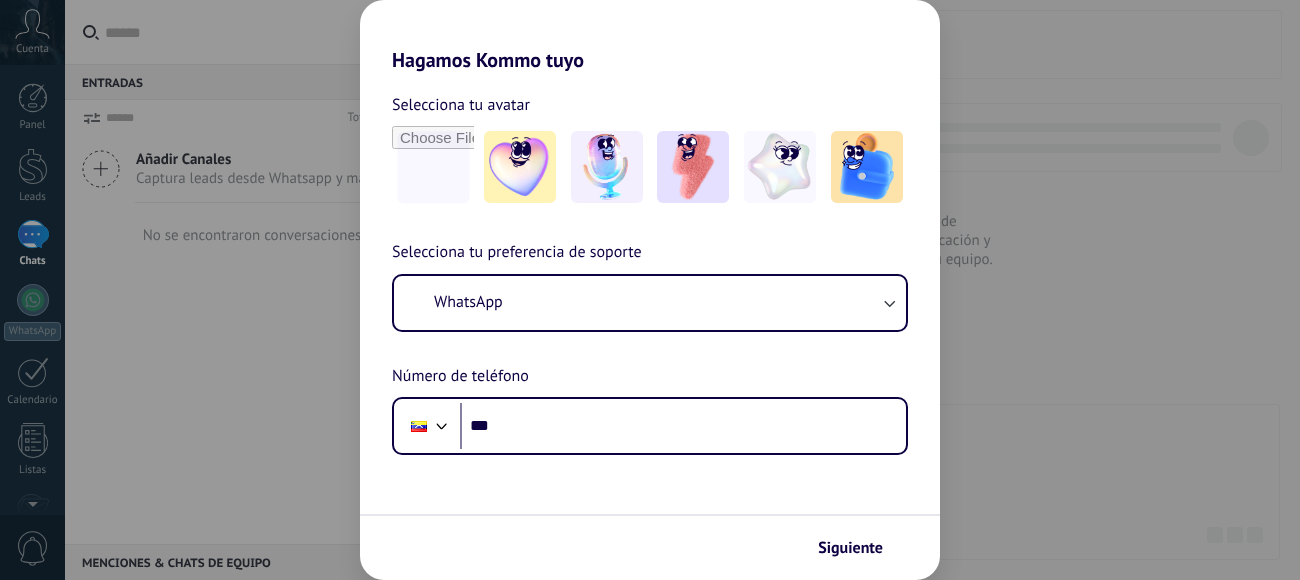 scroll, scrollTop: 0, scrollLeft: 0, axis: both 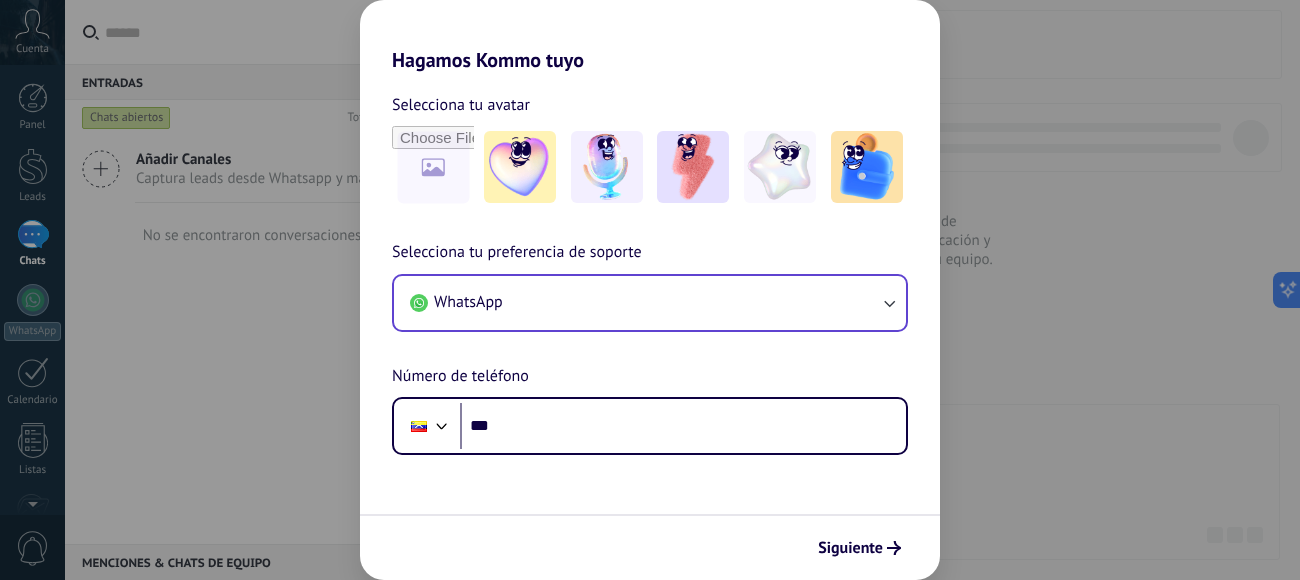click on "Selecciona tu preferencia de soporte WhatsApp Número de teléfono Phone ***" at bounding box center (650, 347) 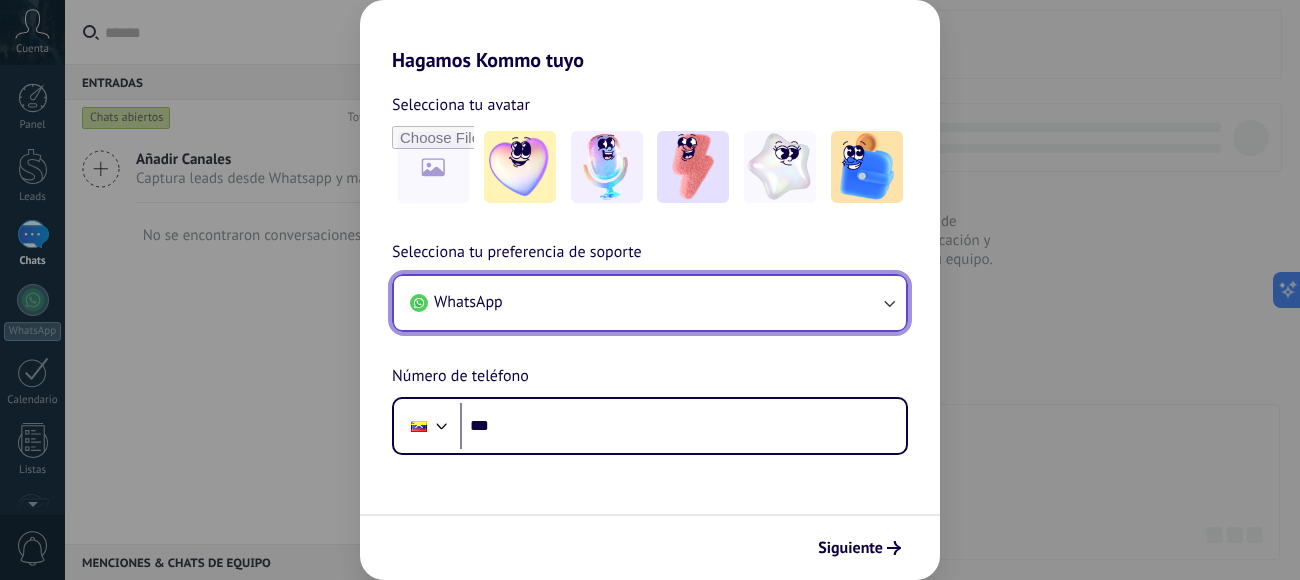 click 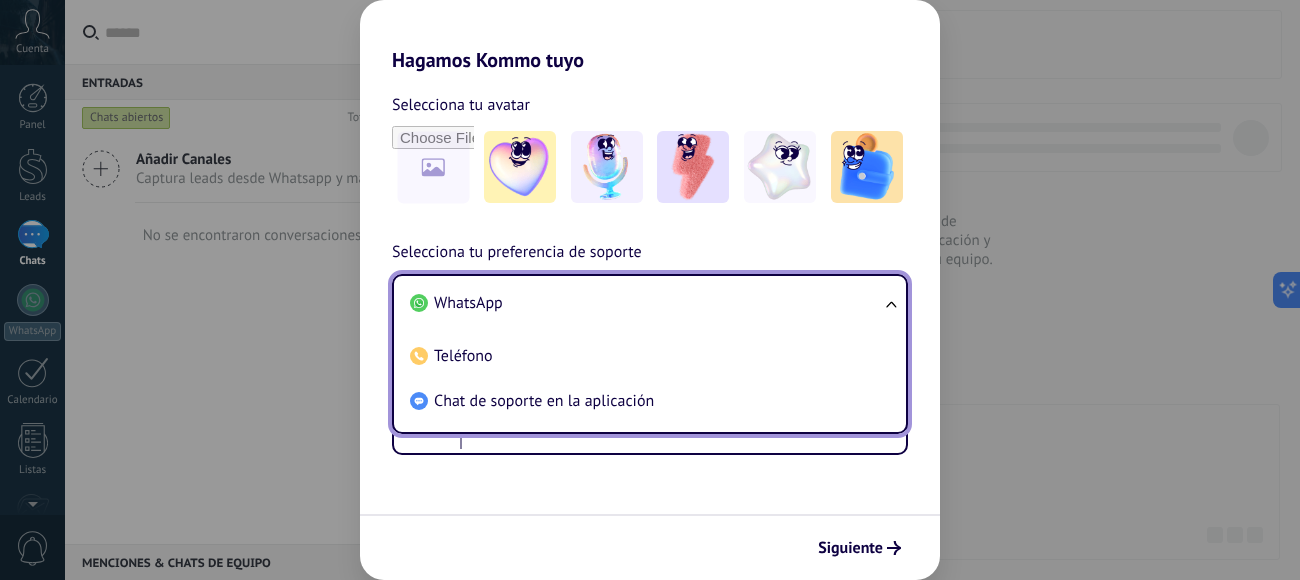 click on "Selecciona tu avatar Selecciona tu preferencia de soporte WhatsApp WhatsApp Teléfono Chat de soporte en la aplicación Número de teléfono Phone *** Siguiente" at bounding box center [650, 326] 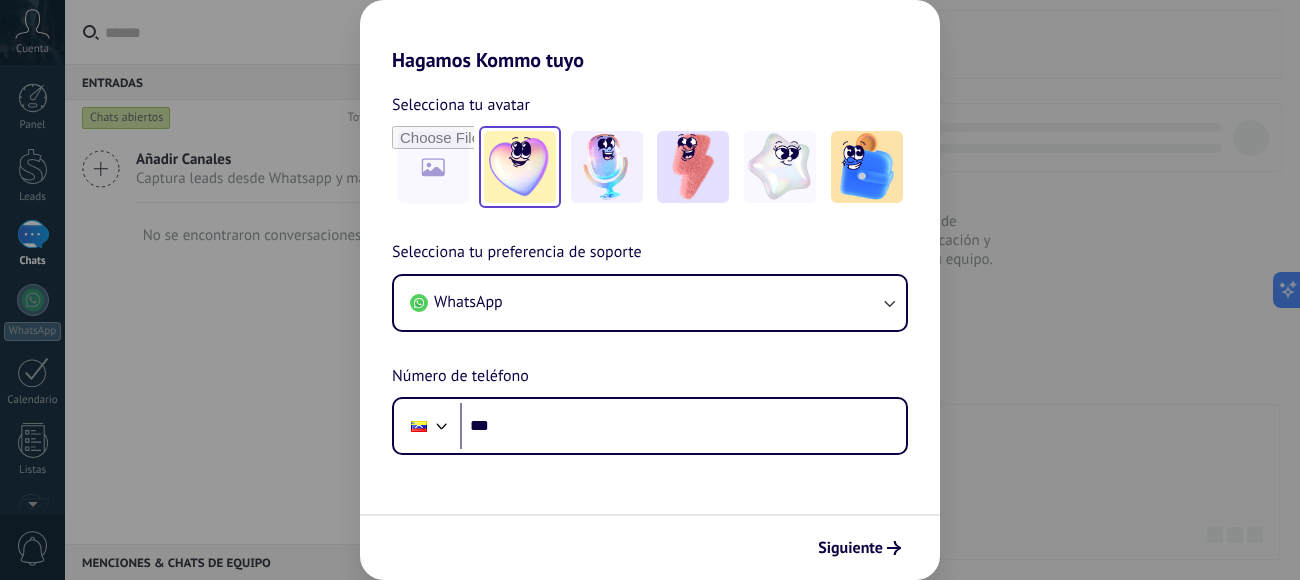 click at bounding box center [520, 167] 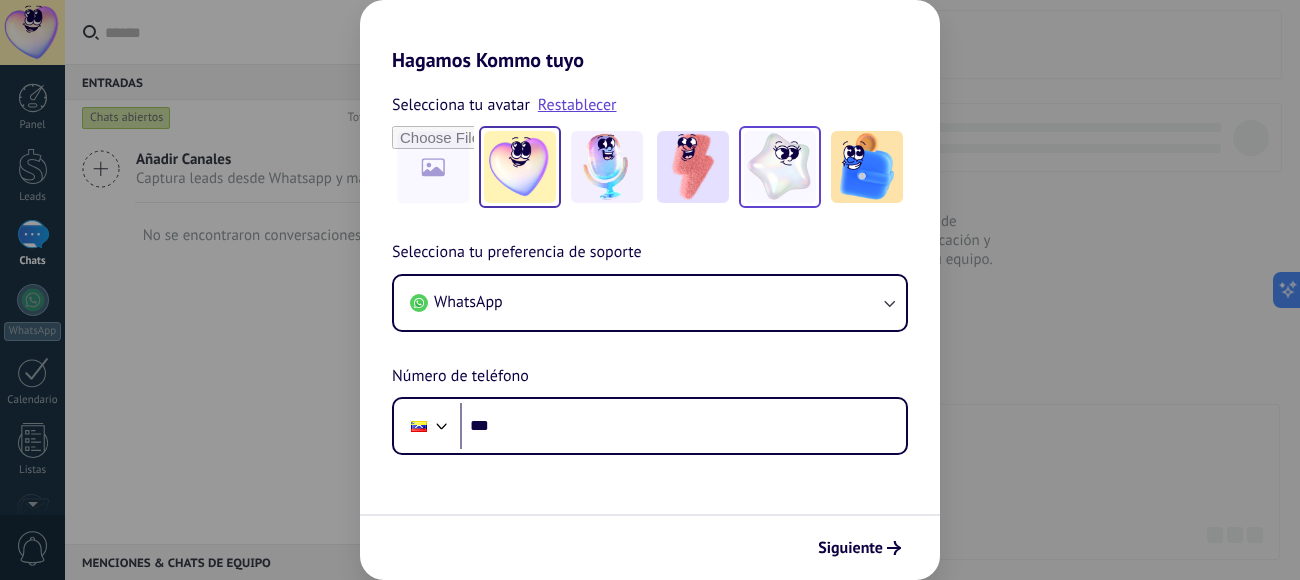 click at bounding box center (780, 167) 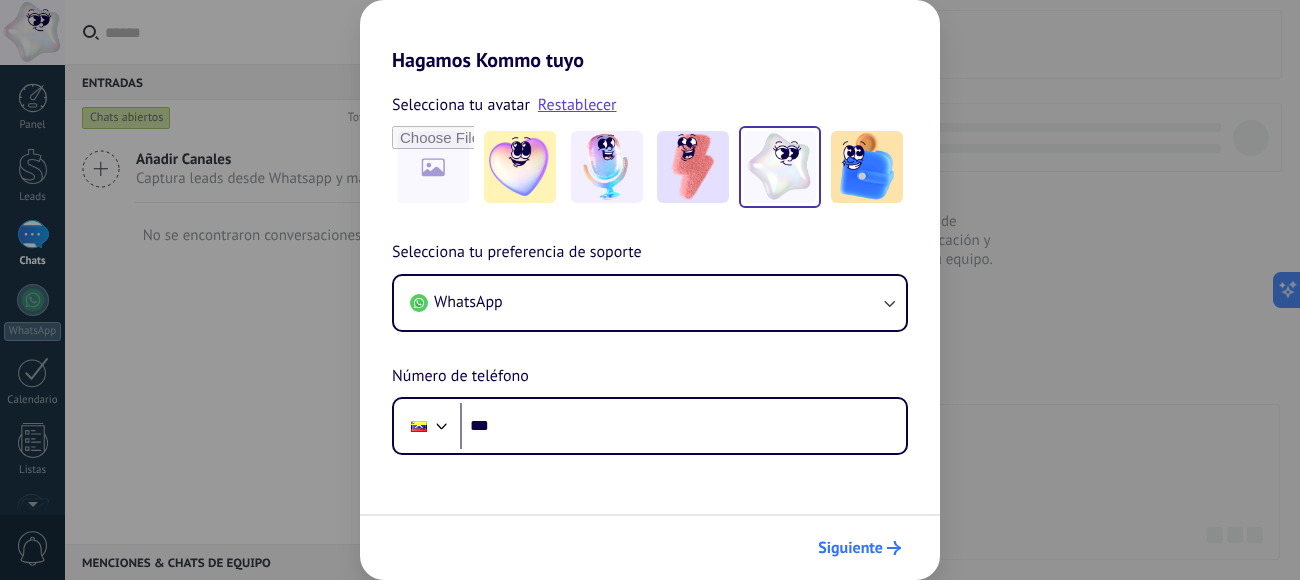 click on "Siguiente" at bounding box center [850, 548] 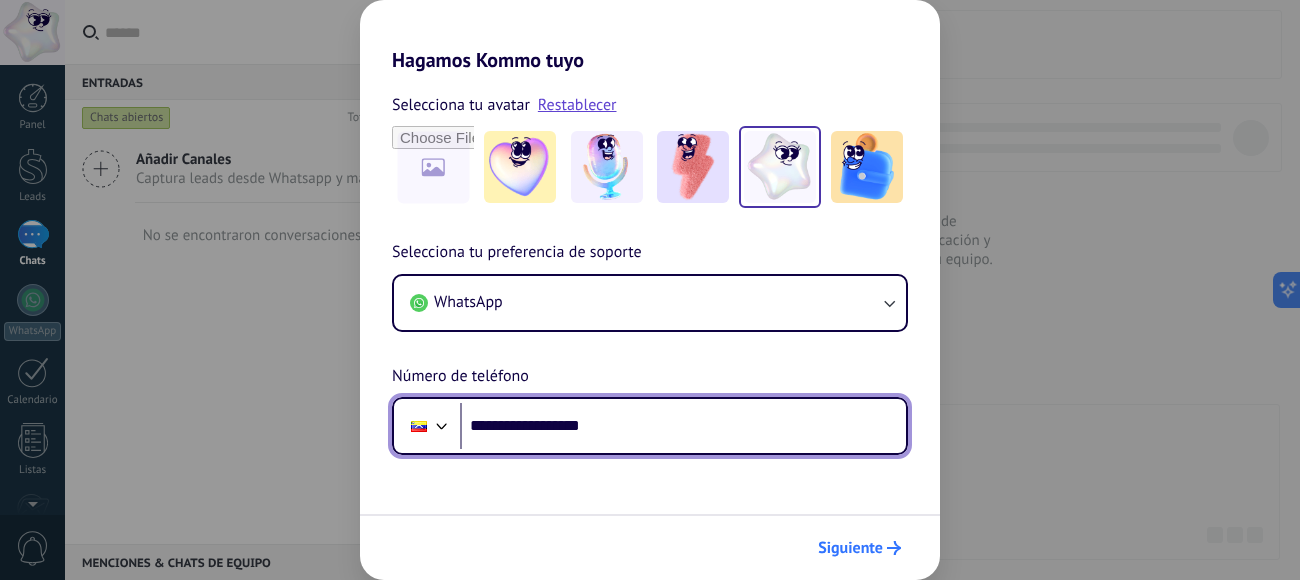 type on "**********" 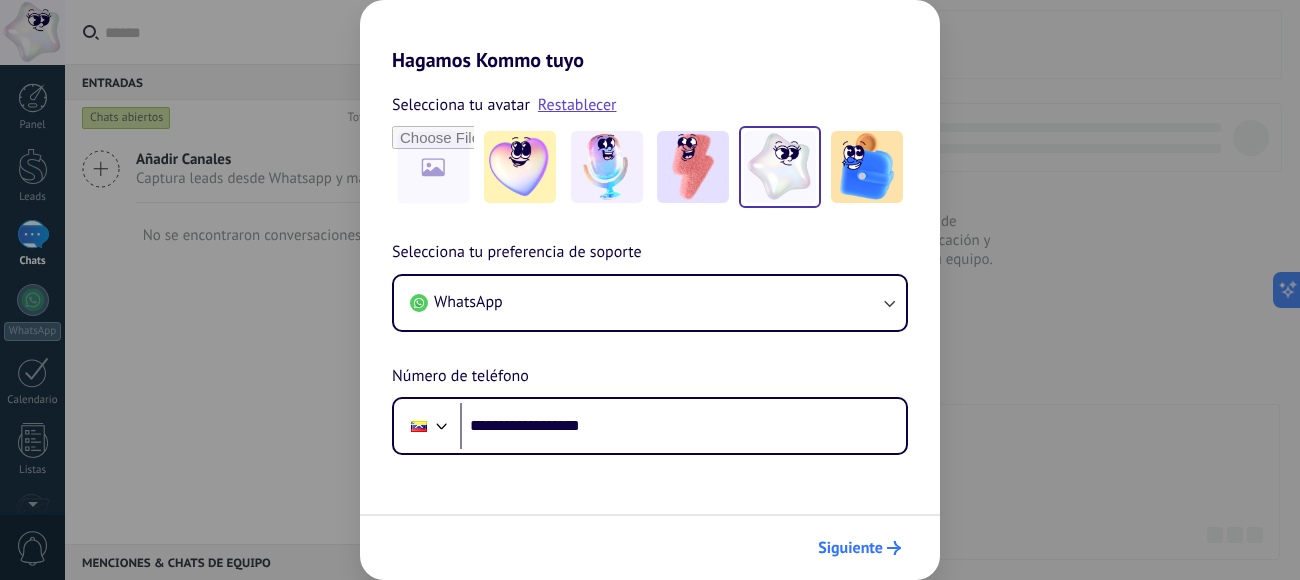 click on "Siguiente" at bounding box center [850, 548] 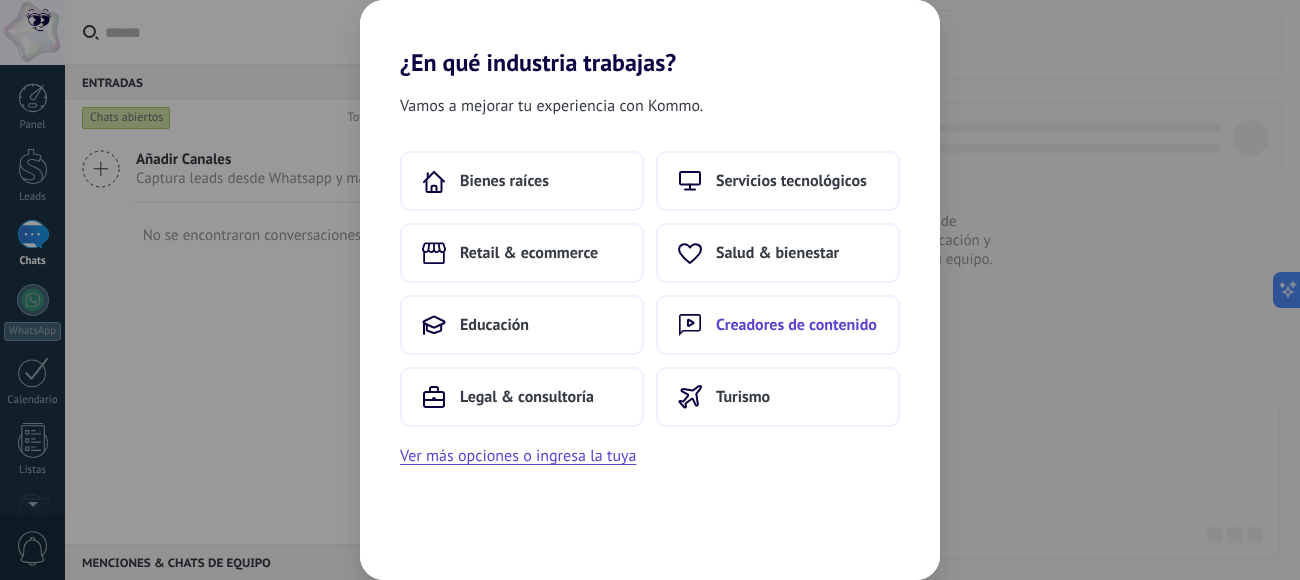 click on "Creadores de contenido" at bounding box center (796, 325) 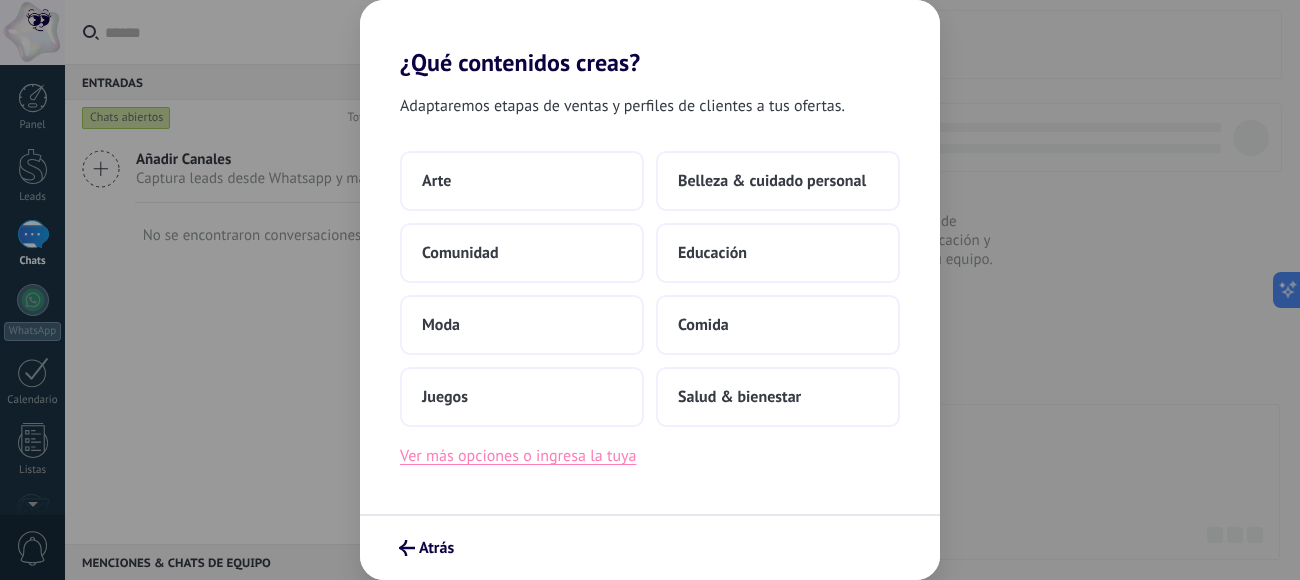 click on "Ver más opciones o ingresa la tuya" at bounding box center [518, 456] 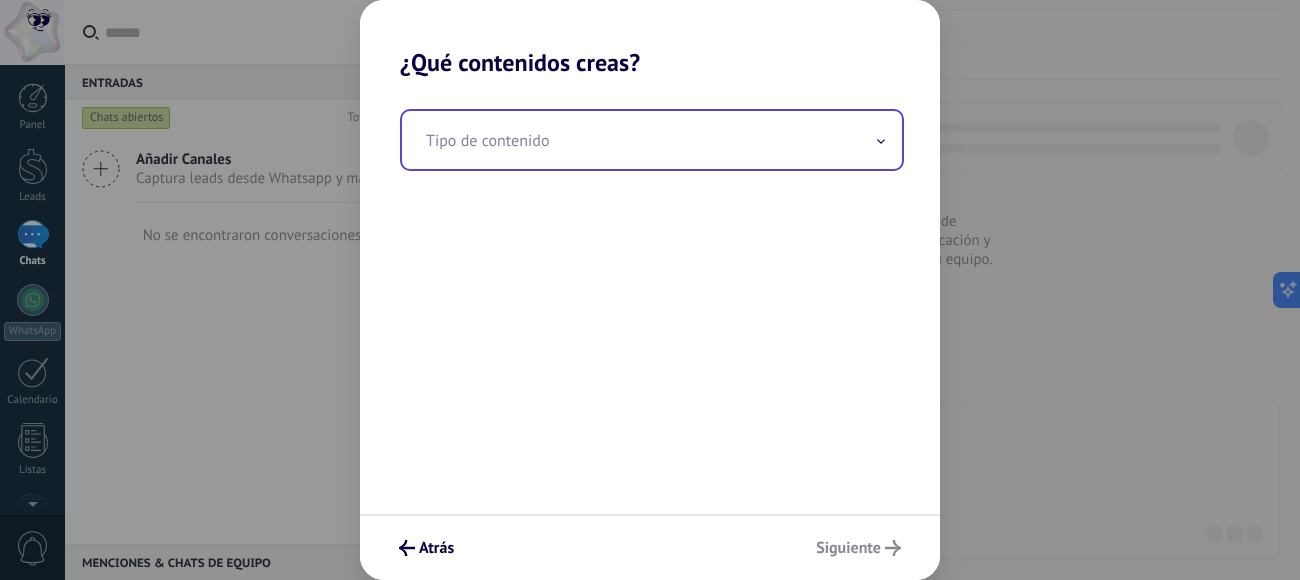 click at bounding box center (652, 140) 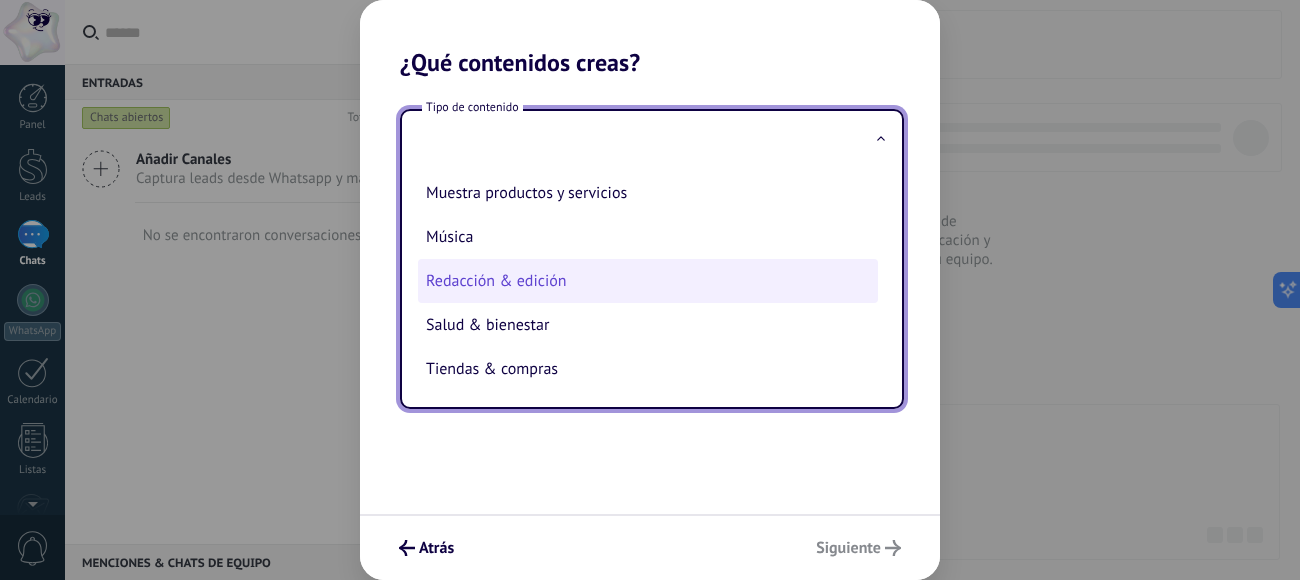 scroll, scrollTop: 411, scrollLeft: 0, axis: vertical 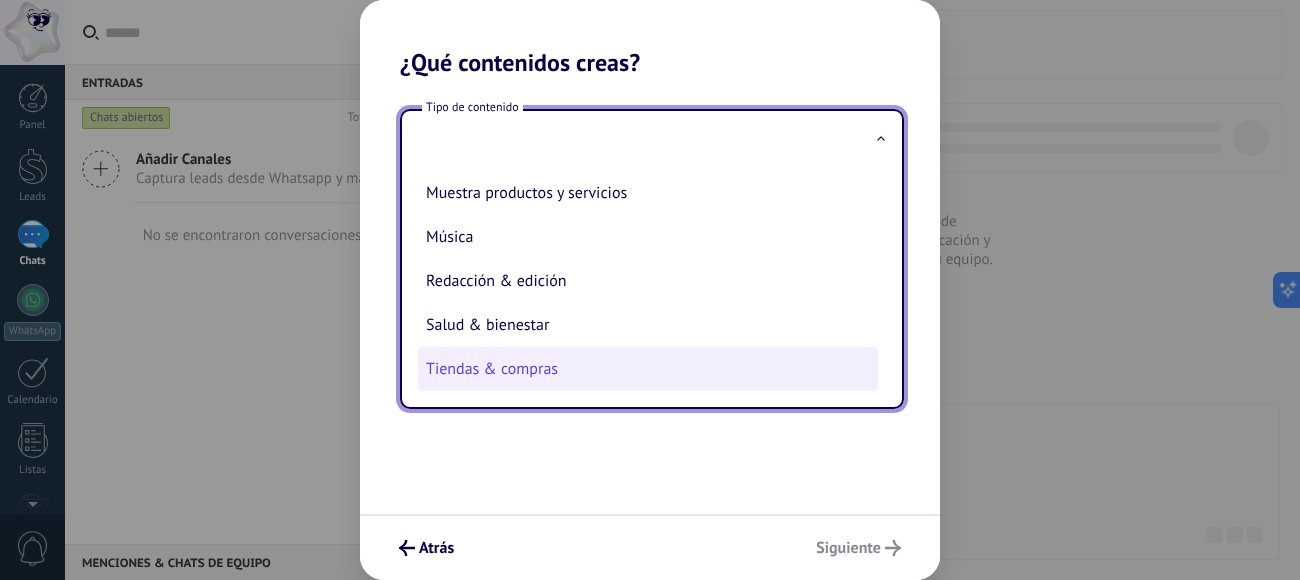 click on "Tiendas & compras" at bounding box center [648, 369] 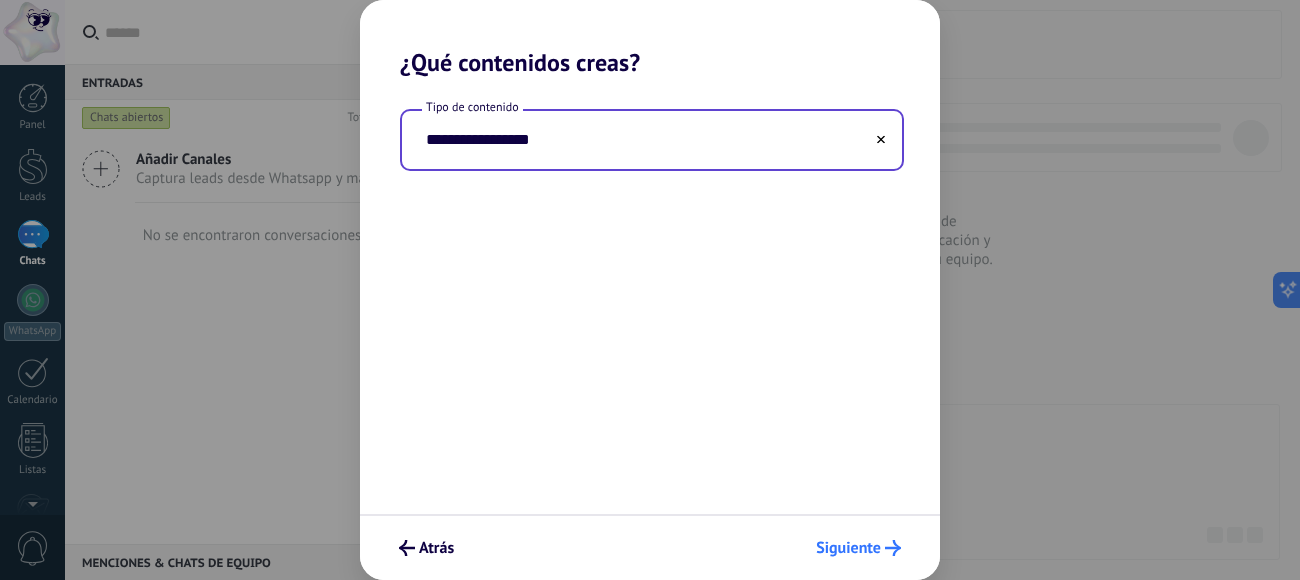 click on "Siguiente" at bounding box center (858, 548) 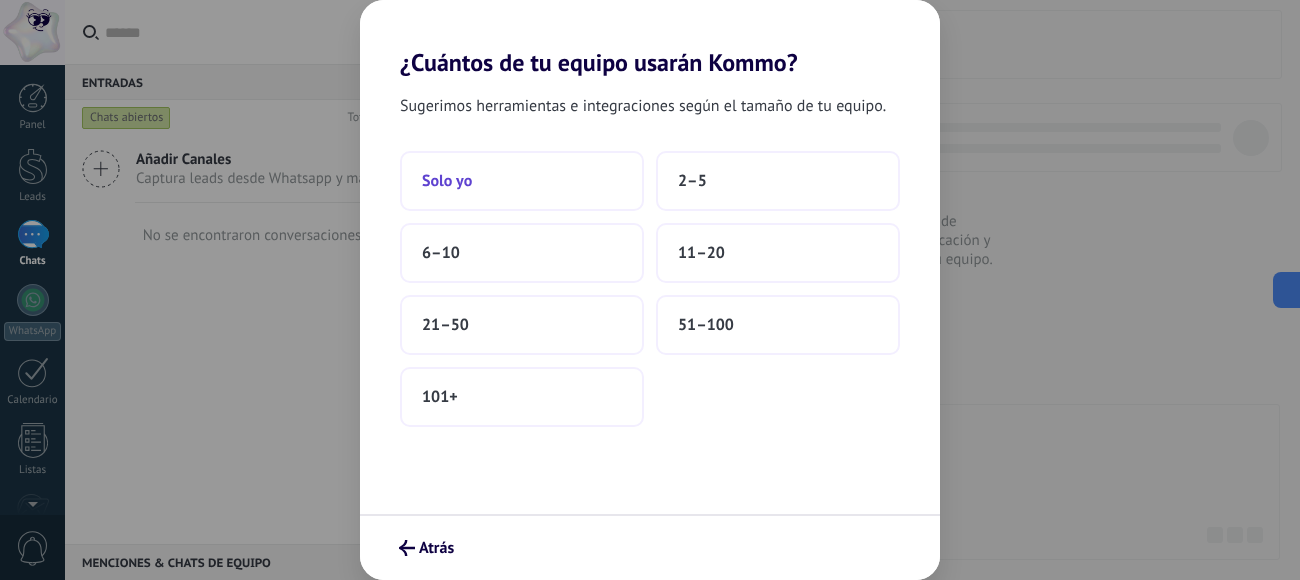 click on "Solo yo" at bounding box center [522, 181] 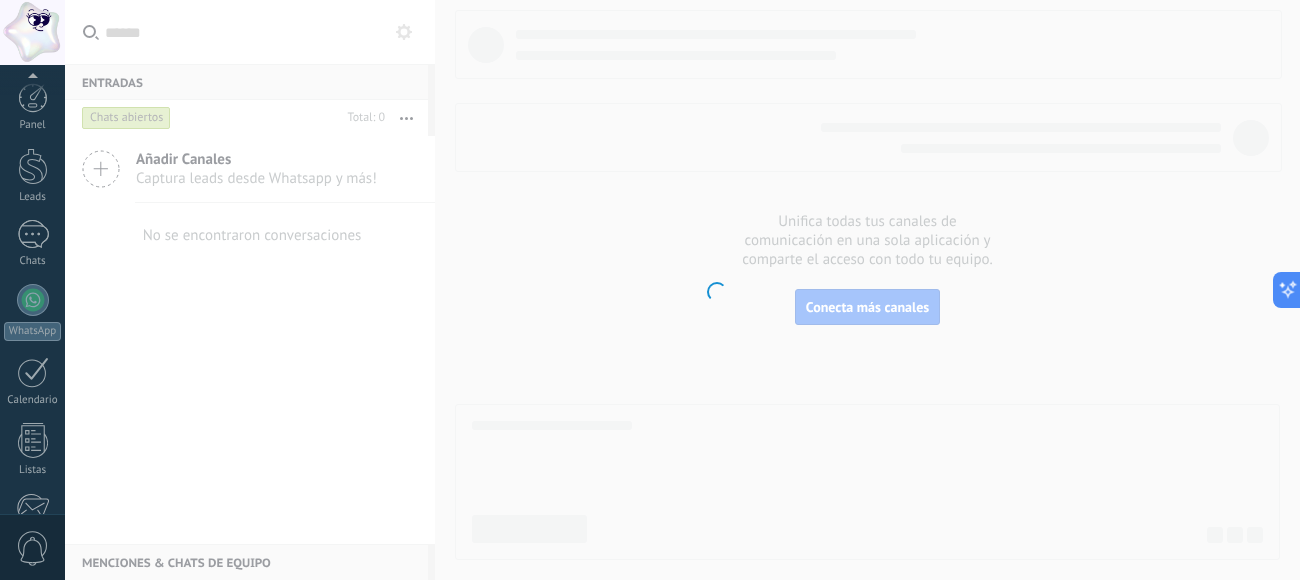 scroll, scrollTop: 252, scrollLeft: 0, axis: vertical 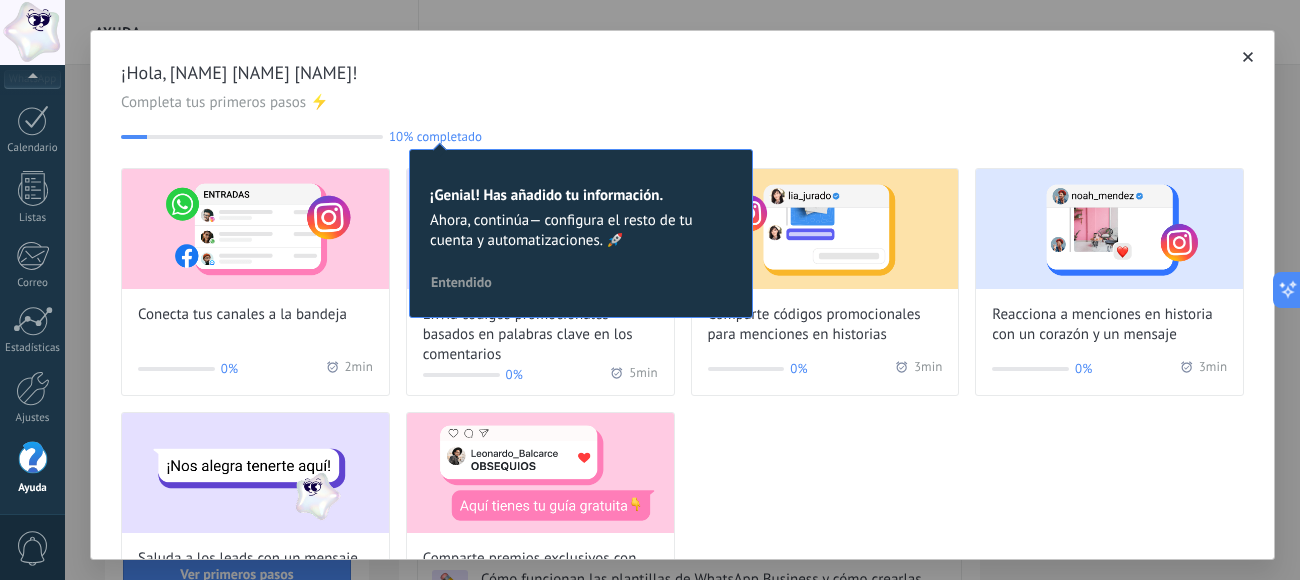 click on "Entendido" at bounding box center [461, 282] 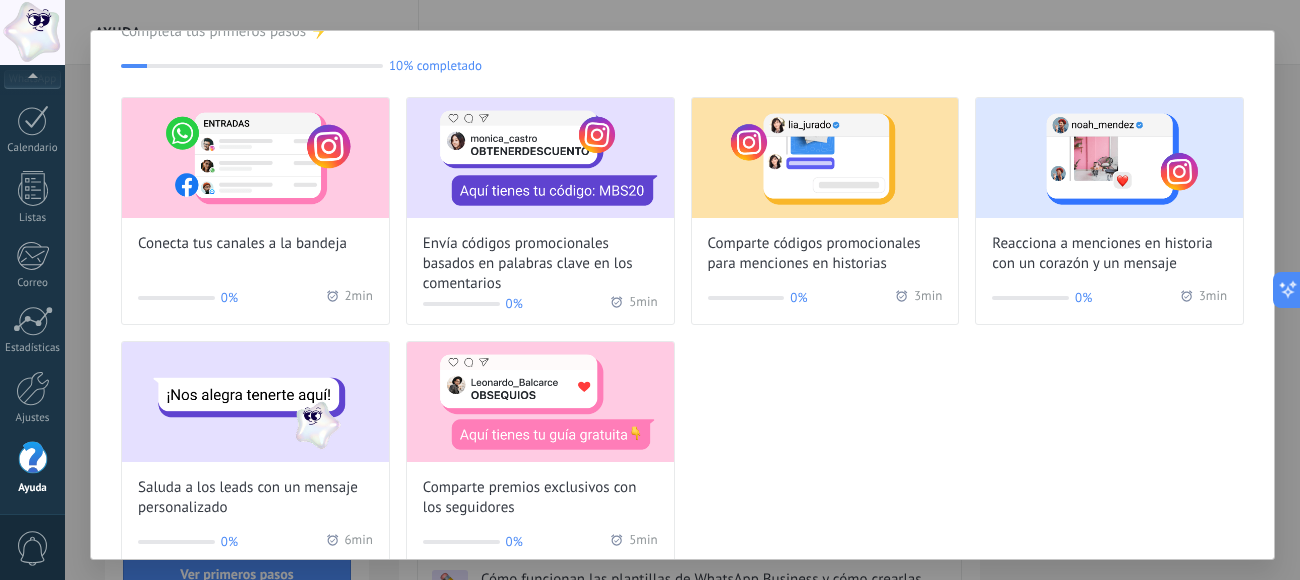 scroll, scrollTop: 110, scrollLeft: 0, axis: vertical 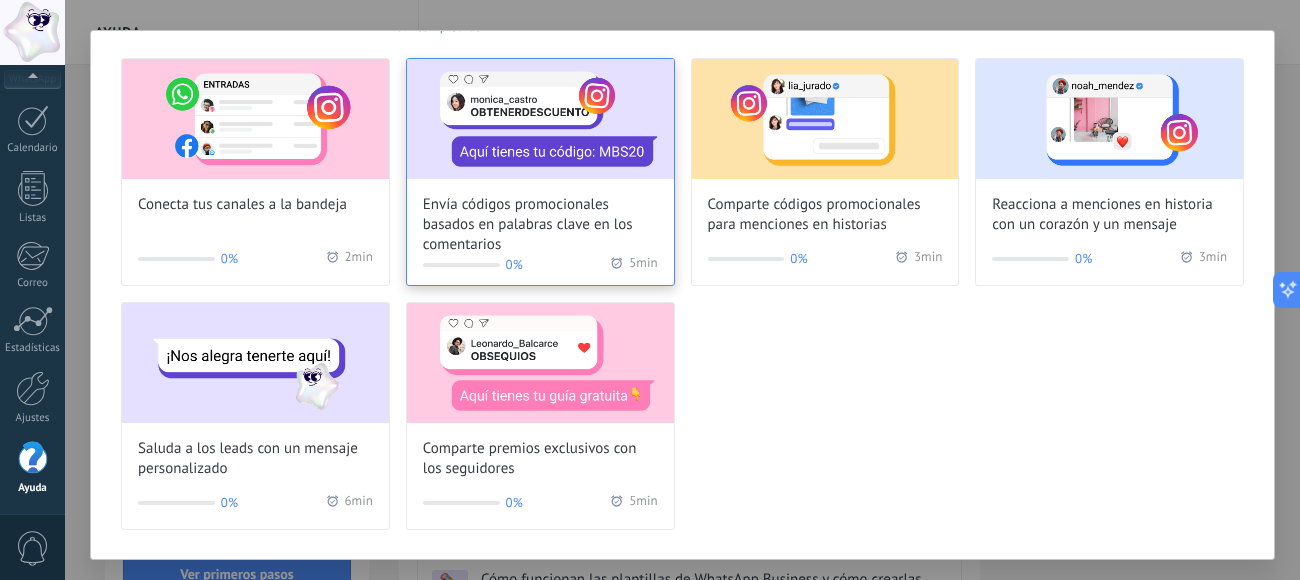 click on "Envía códigos promocionales basados en palabras clave en los comentarios" at bounding box center (540, 225) 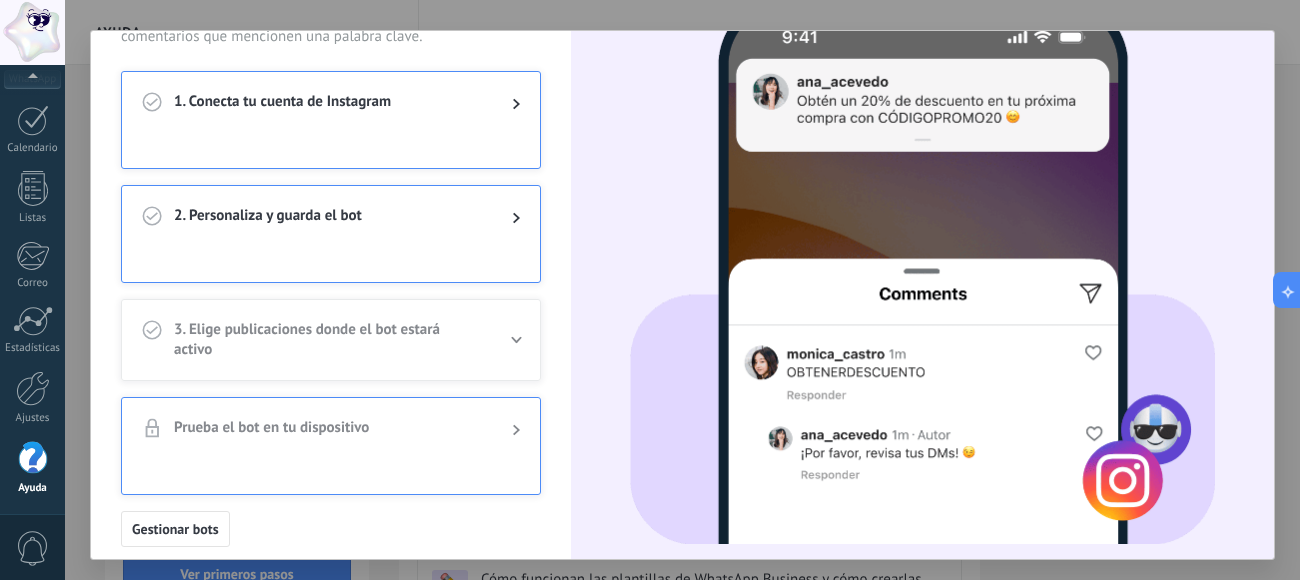 click on "1. Conecta tu cuenta de Instagram" at bounding box center [331, 104] 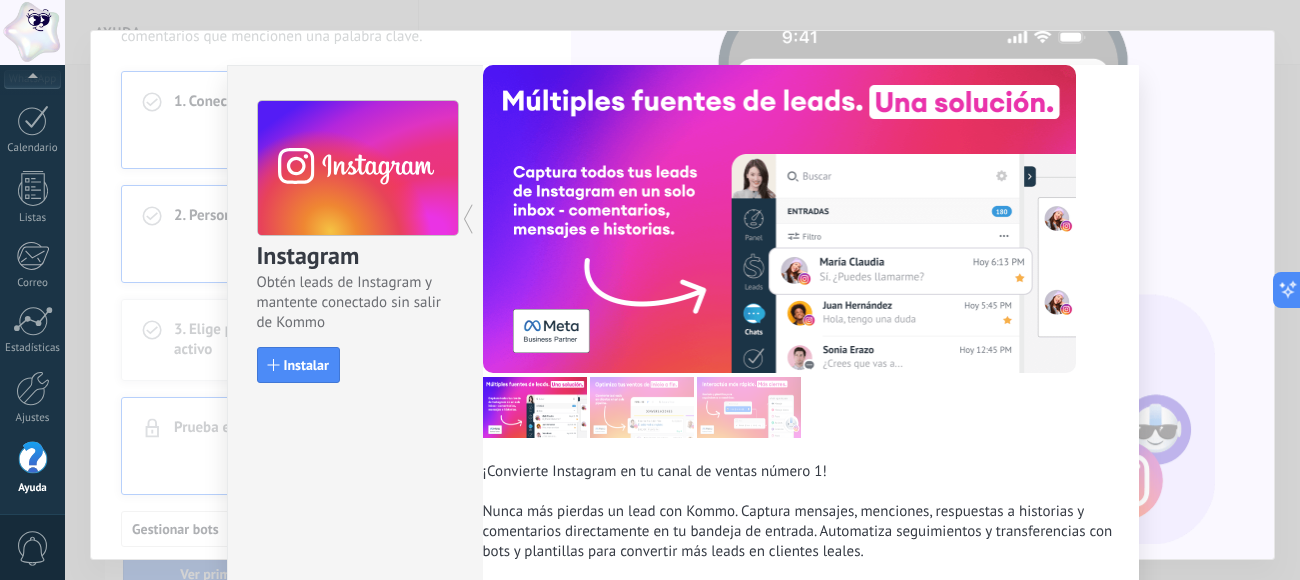 scroll, scrollTop: 98, scrollLeft: 0, axis: vertical 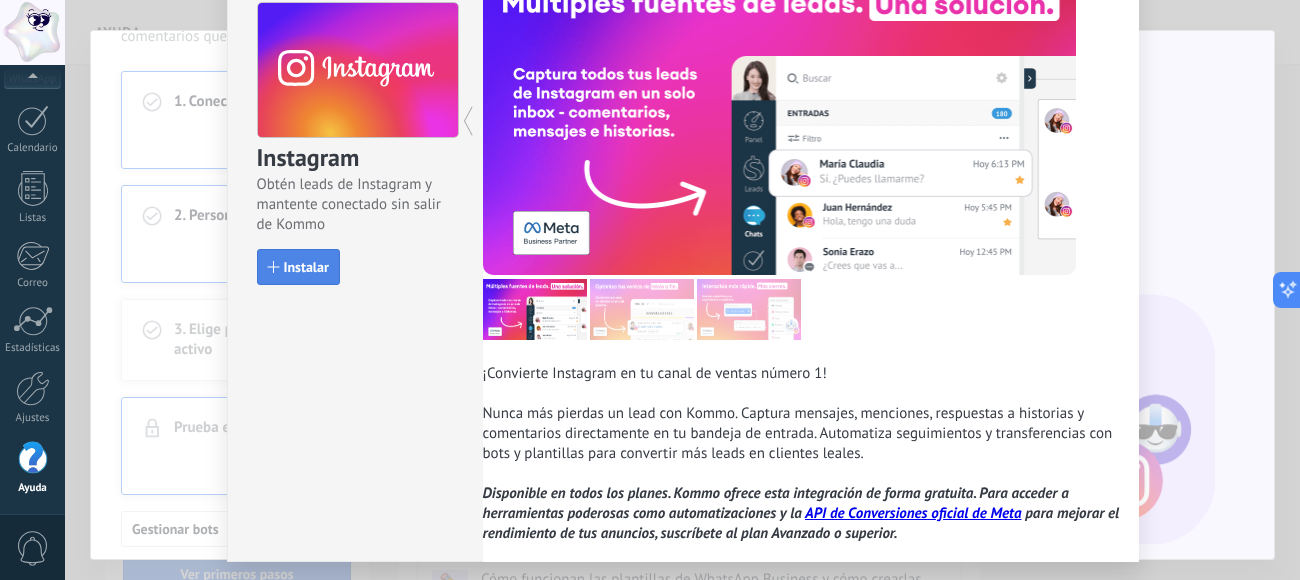click on "Instalar" at bounding box center (306, 267) 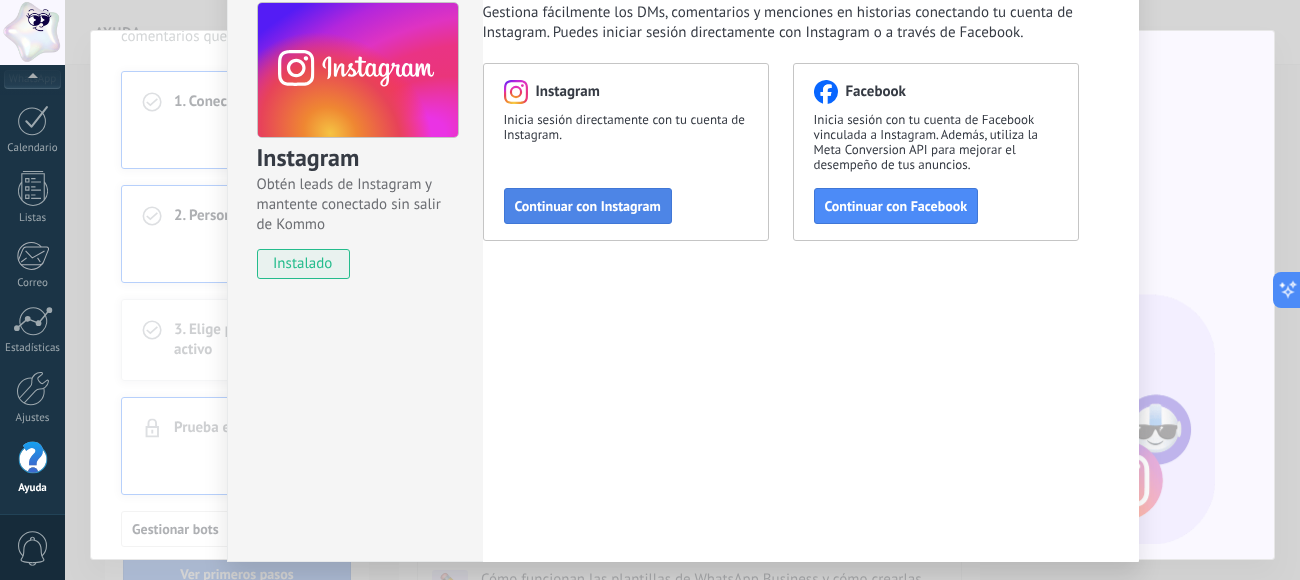 click on "Continuar con Instagram" at bounding box center (588, 206) 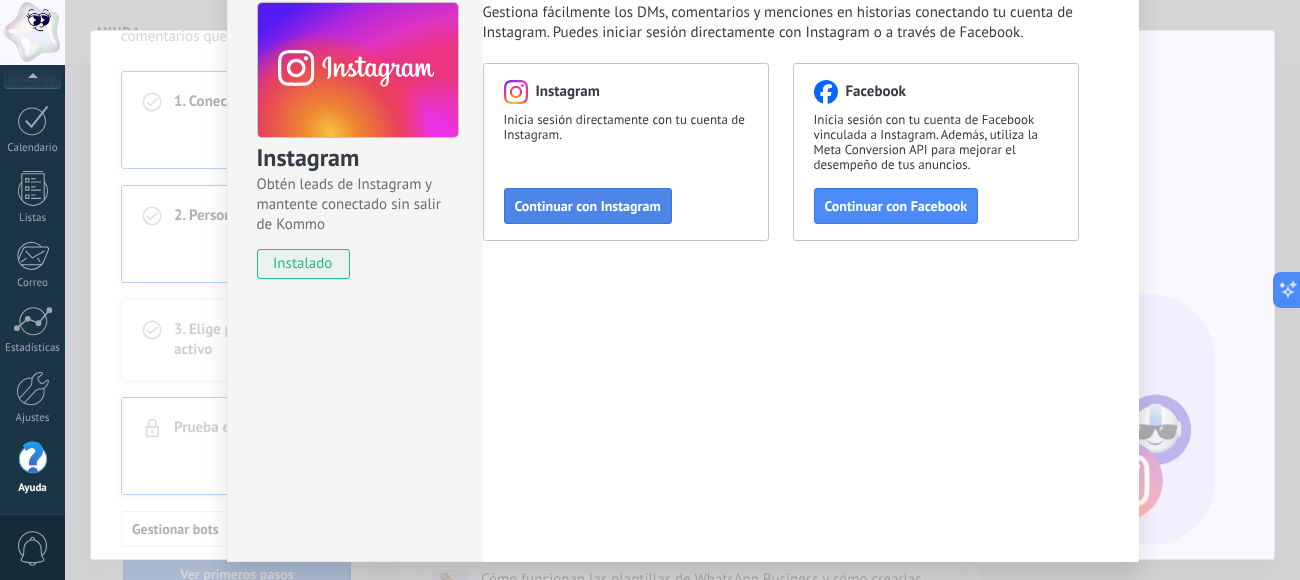 click on "Continuar con Instagram" at bounding box center [588, 206] 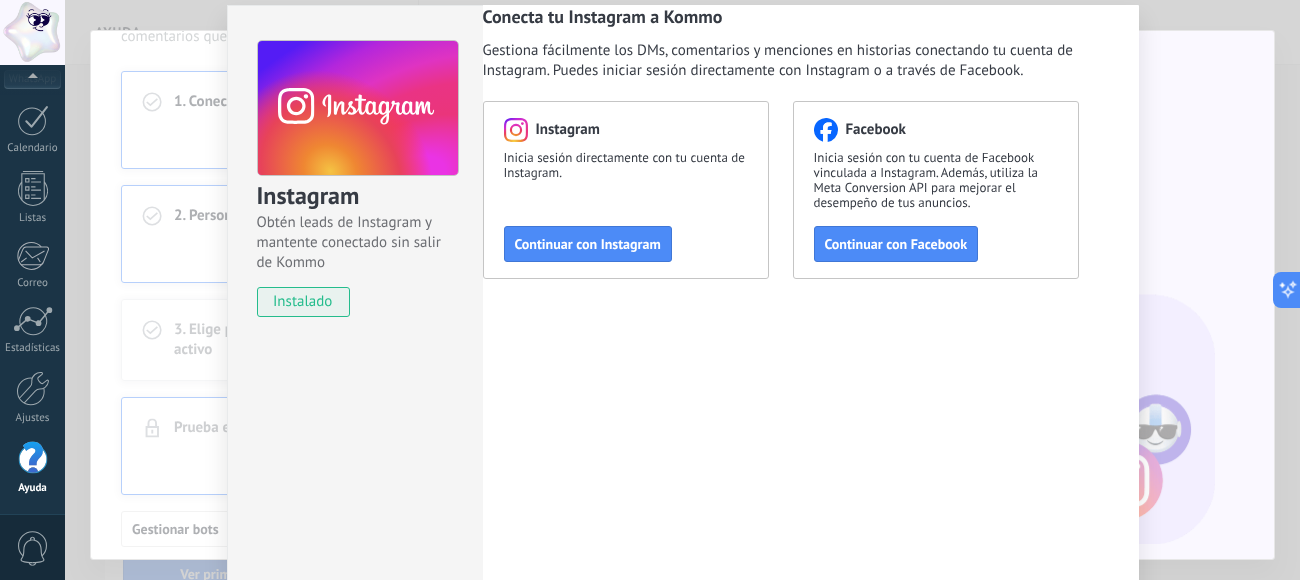 scroll, scrollTop: 0, scrollLeft: 0, axis: both 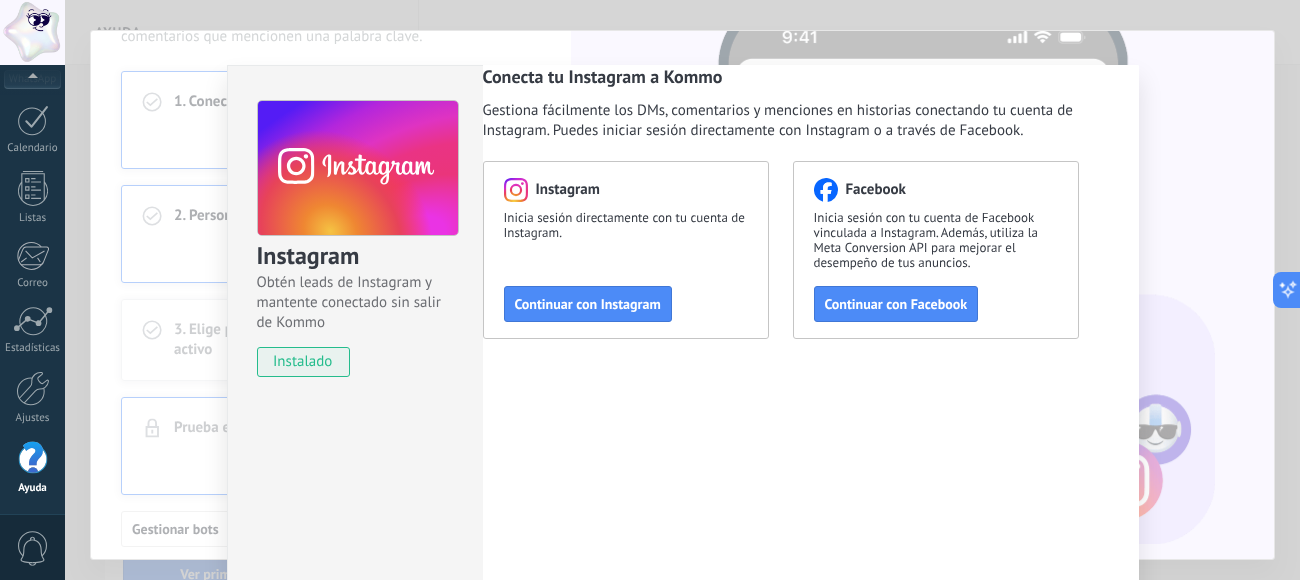 click on "Conecta tu Instagram a Kommo Gestiona fácilmente los DMs, comentarios y menciones en historias conectando tu cuenta de Instagram. Puedes iniciar sesión directamente con Instagram o a través de Facebook." at bounding box center [811, 103] 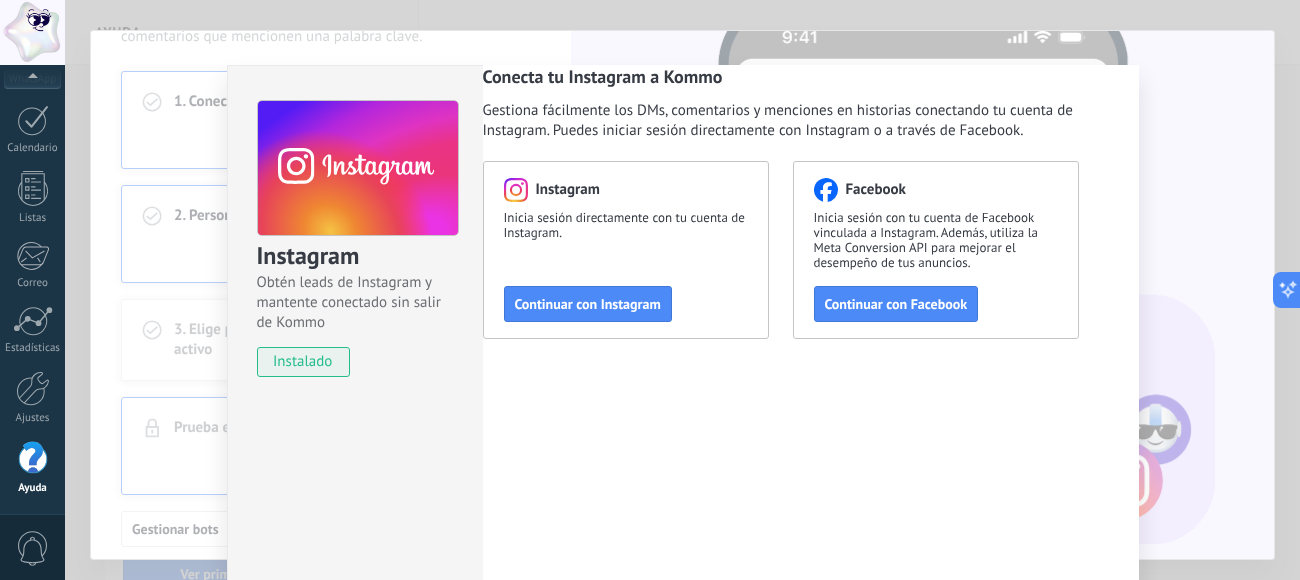 scroll, scrollTop: 155, scrollLeft: 0, axis: vertical 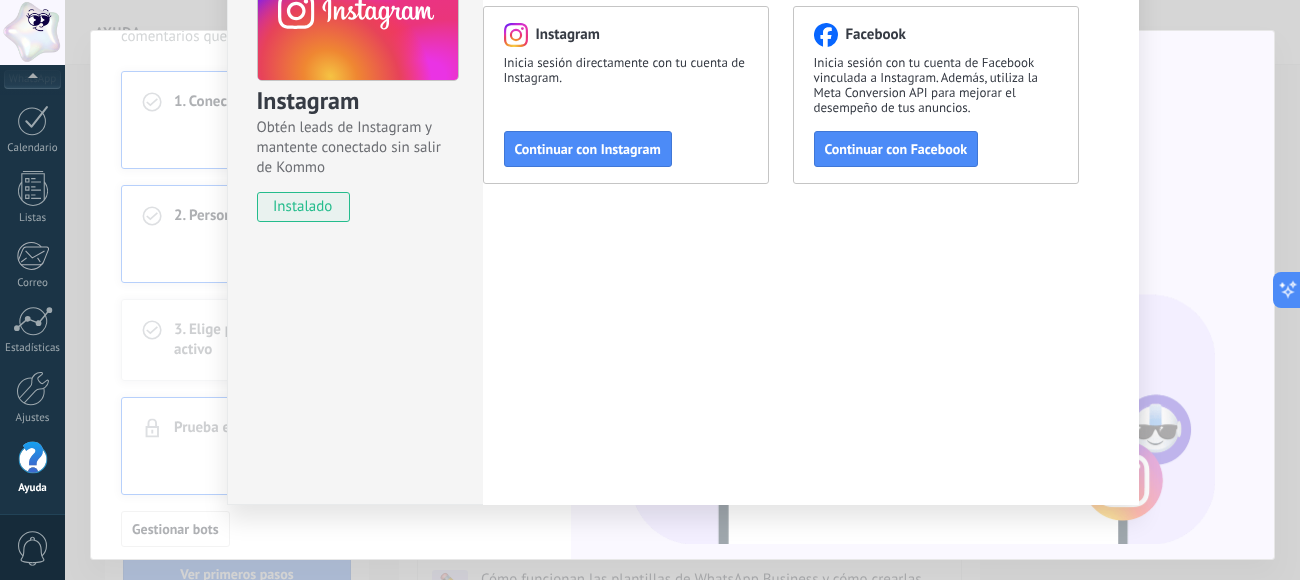 click on "Instagram Obtén leads de Instagram y mantente conectado sin salir de Kommo instalado Conecta tu Instagram a Kommo Gestiona fácilmente los DMs, comentarios y menciones en historias conectando tu cuenta de Instagram. Puedes iniciar sesión directamente con Instagram o a través de Facebook. Instagram Inicia sesión directamente con tu cuenta de Instagram. Continuar con Instagram Facebook Inicia sesión con tu cuenta de Facebook vinculada a Instagram. Además, utiliza la Meta Conversion API para mejorar el desempeño de tus anuncios. Continuar con Facebook" at bounding box center [682, 290] 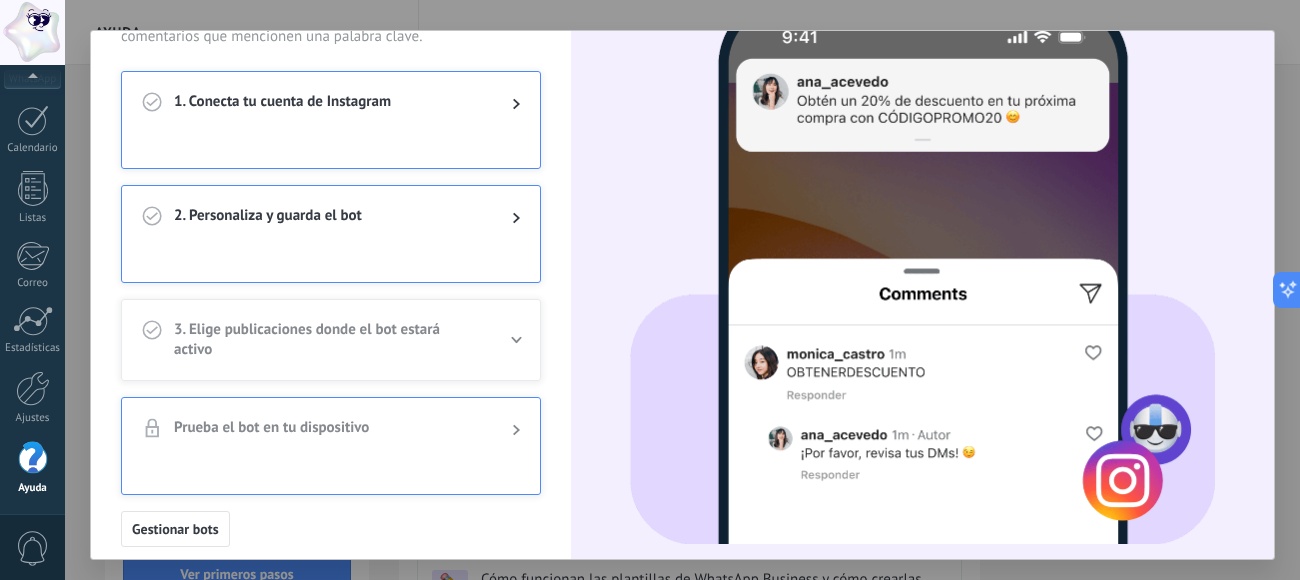 scroll, scrollTop: 0, scrollLeft: 0, axis: both 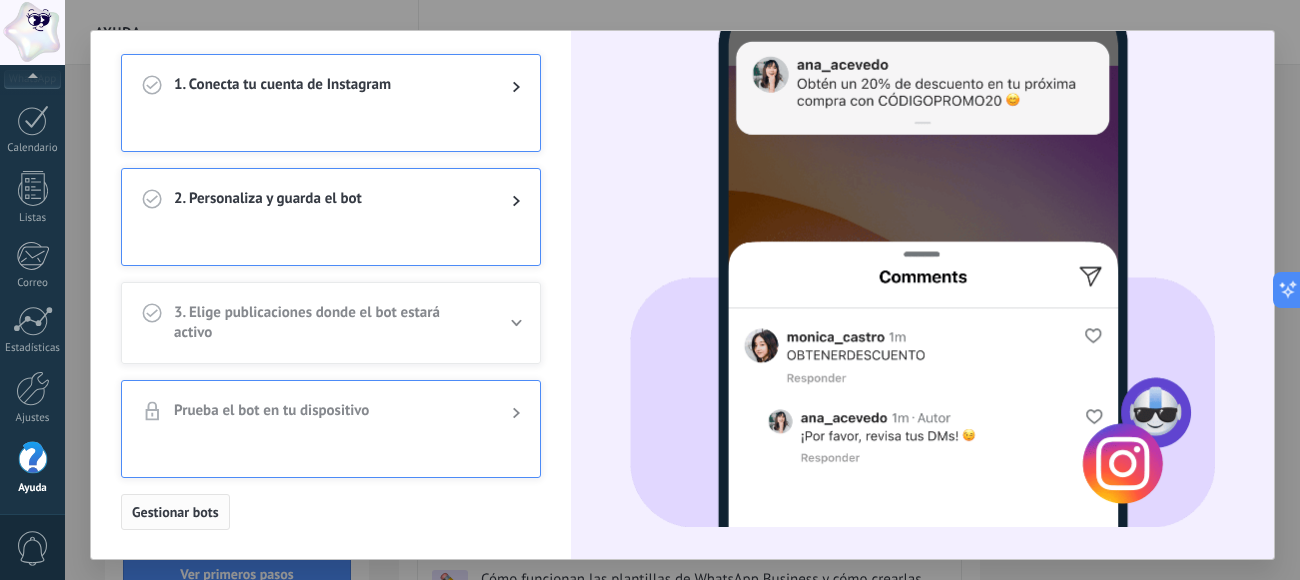 click on "Gestionar bots" at bounding box center (175, 512) 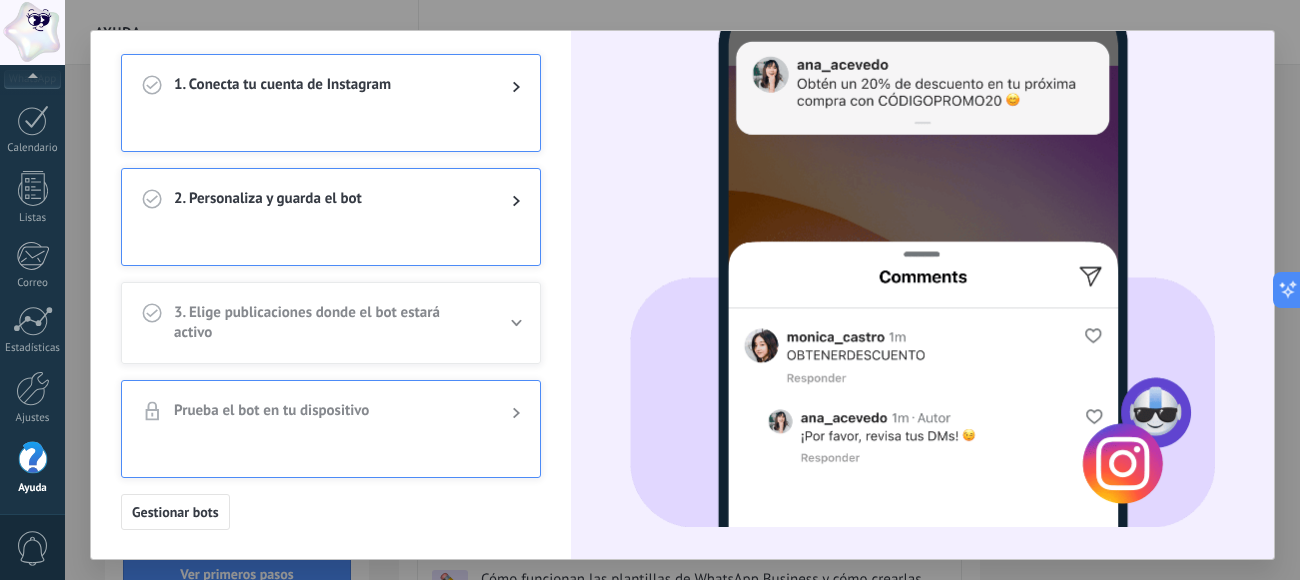 click on "2. Personaliza y guarda el bot" at bounding box center [327, 201] 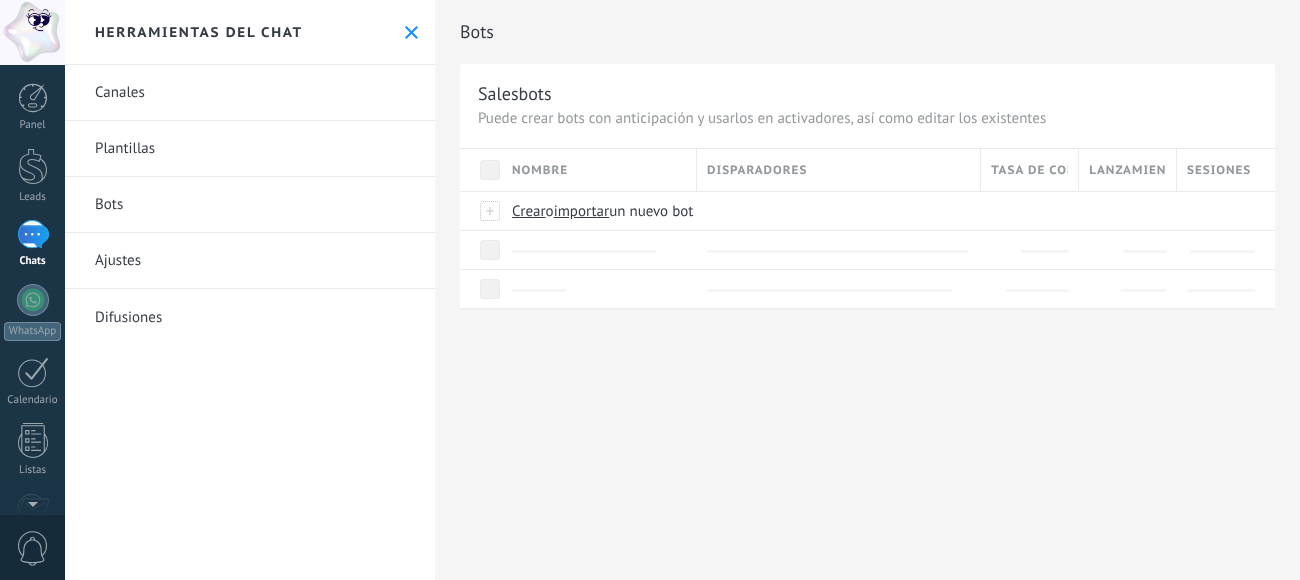 scroll, scrollTop: 0, scrollLeft: 0, axis: both 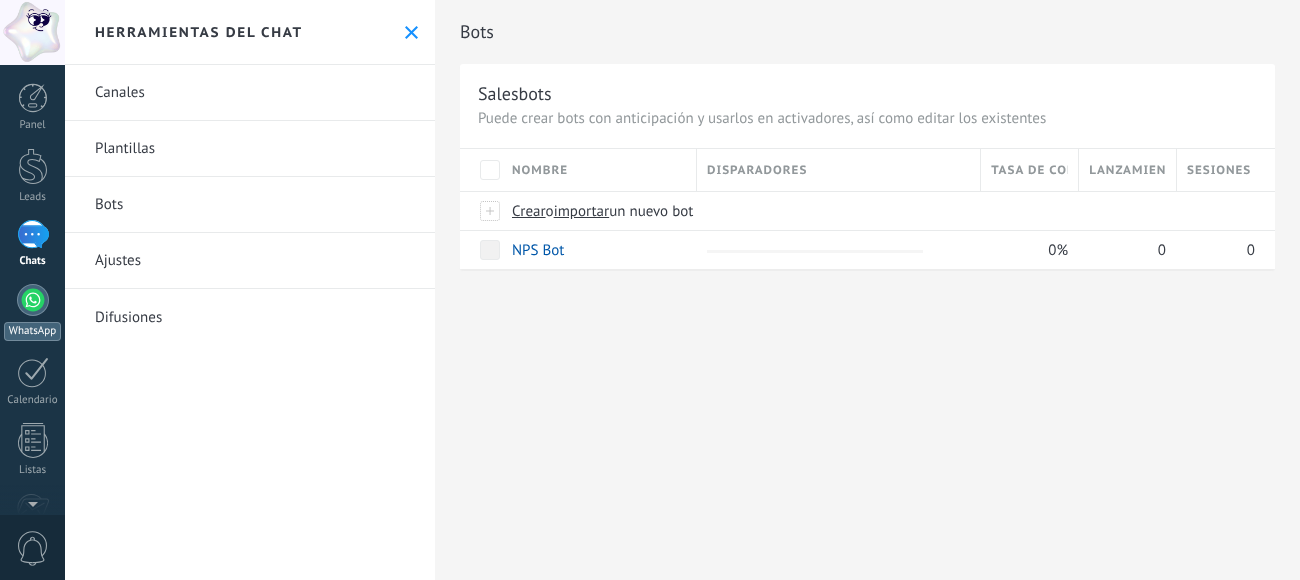 click at bounding box center (33, 234) 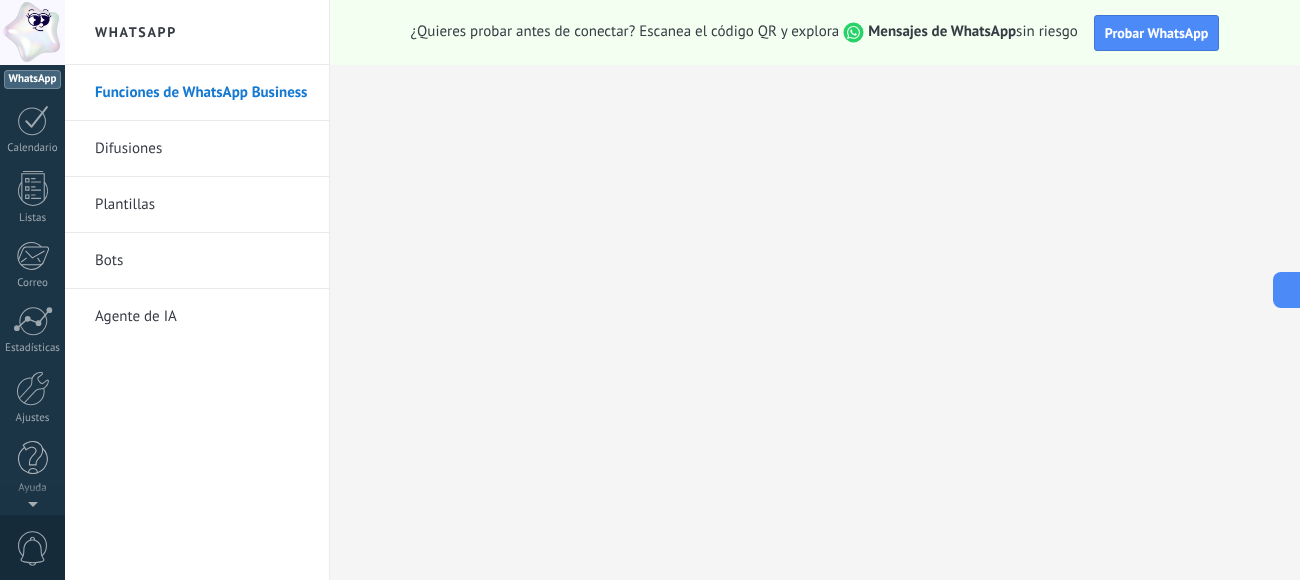 scroll, scrollTop: 0, scrollLeft: 0, axis: both 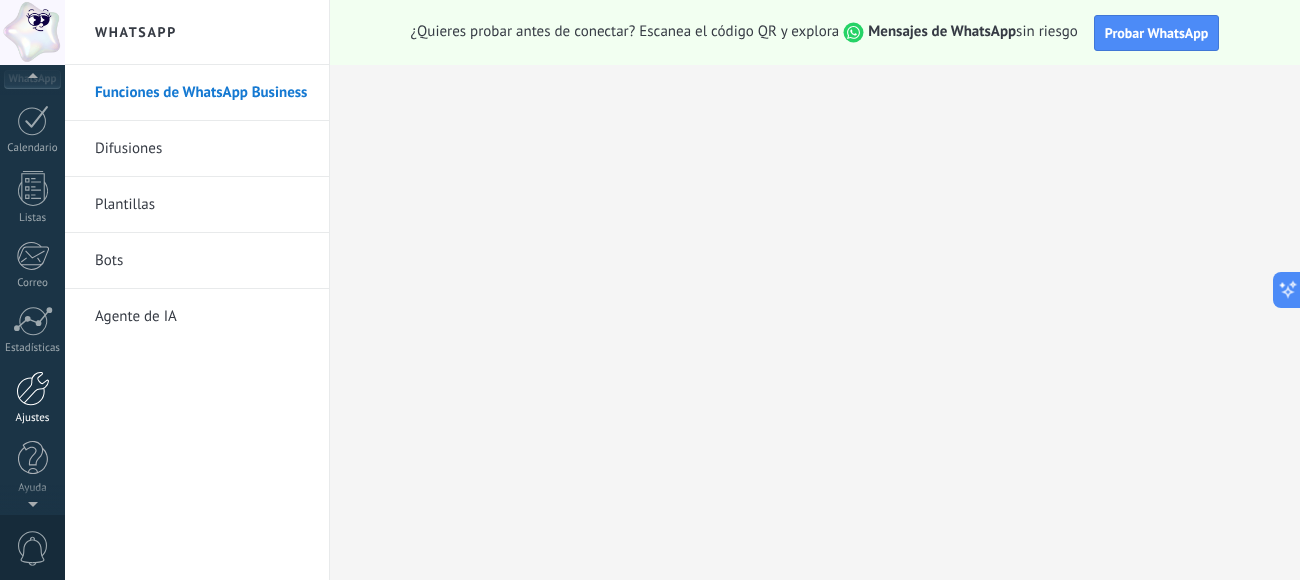 click on "Ajustes" at bounding box center (32, 398) 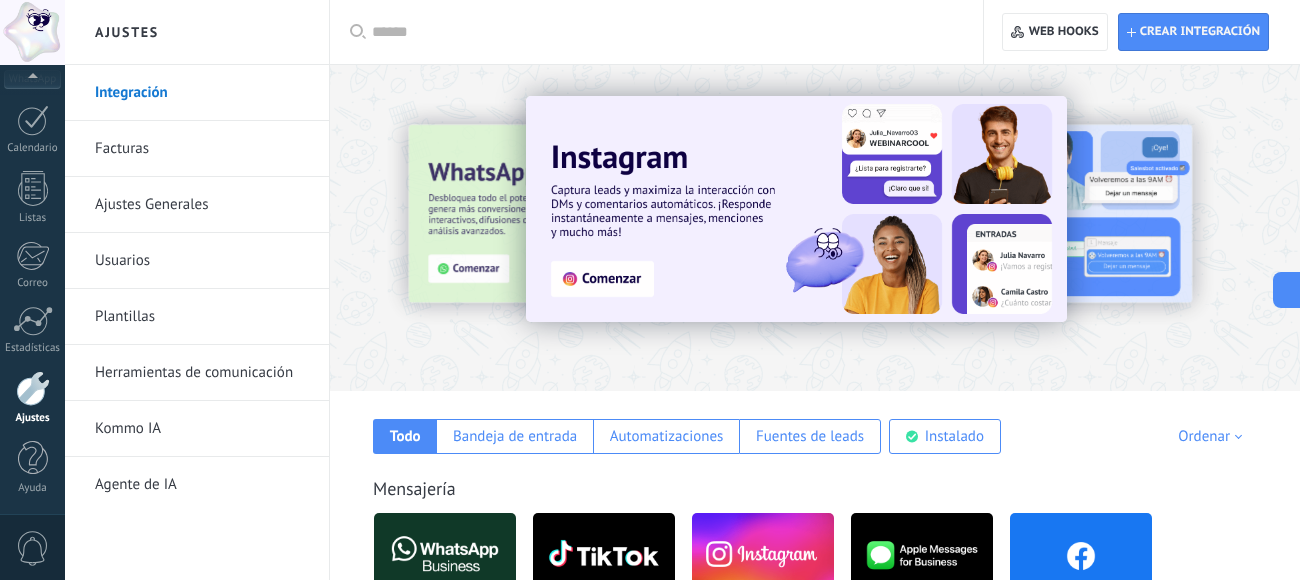 scroll, scrollTop: 260, scrollLeft: 0, axis: vertical 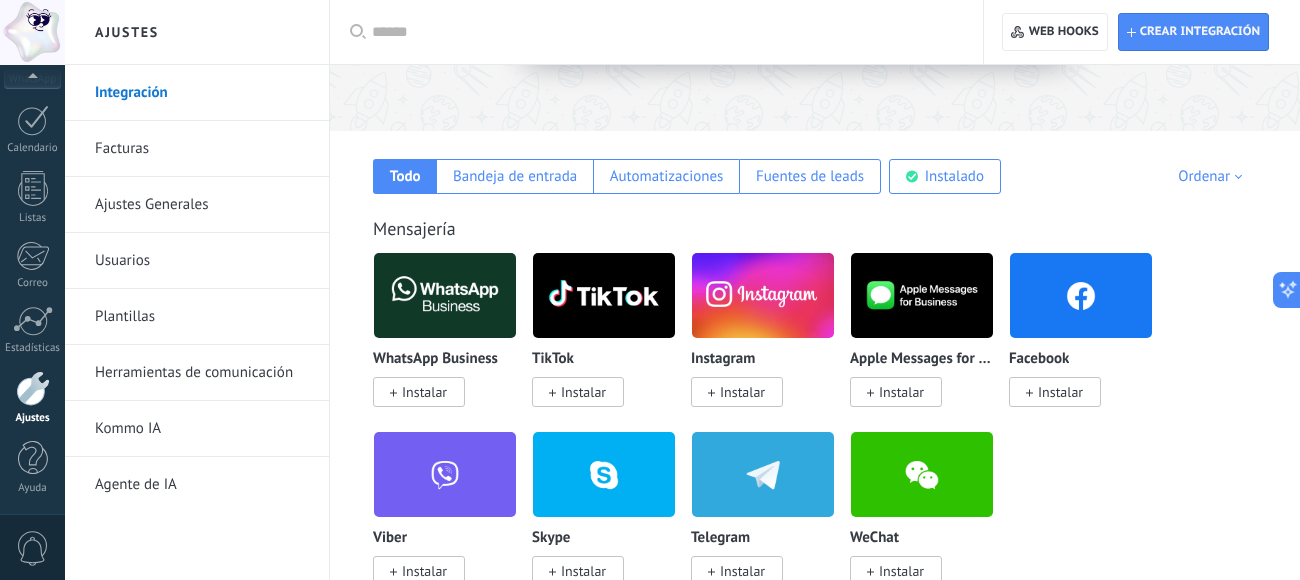 click on "Instalar" at bounding box center (737, 392) 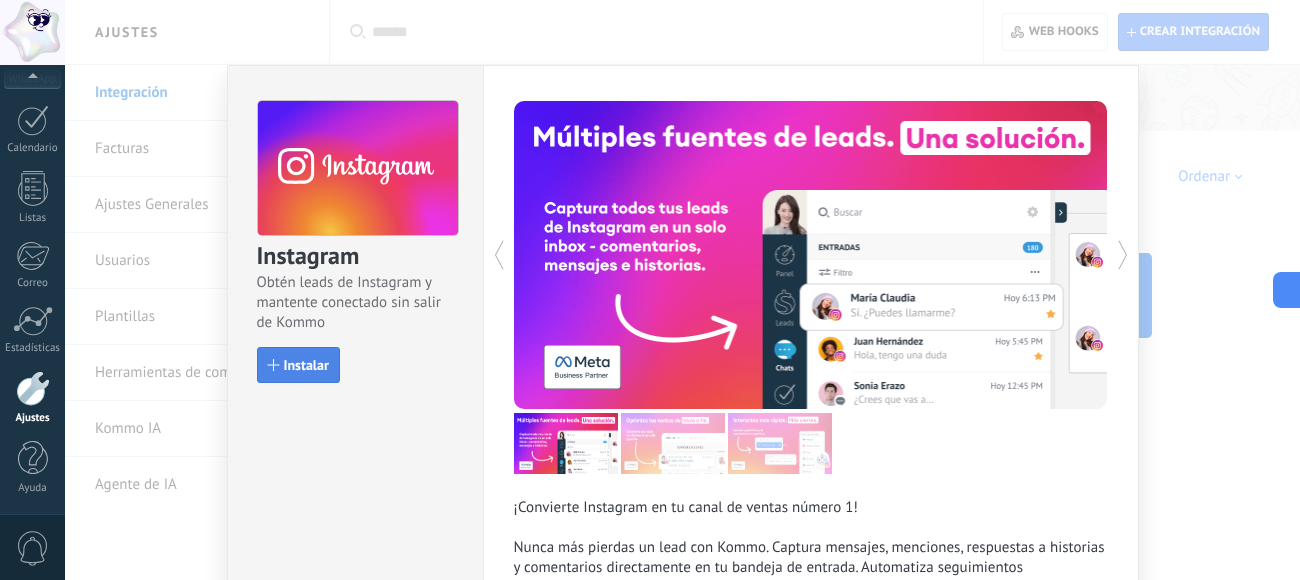 click on "Instalar" at bounding box center [306, 365] 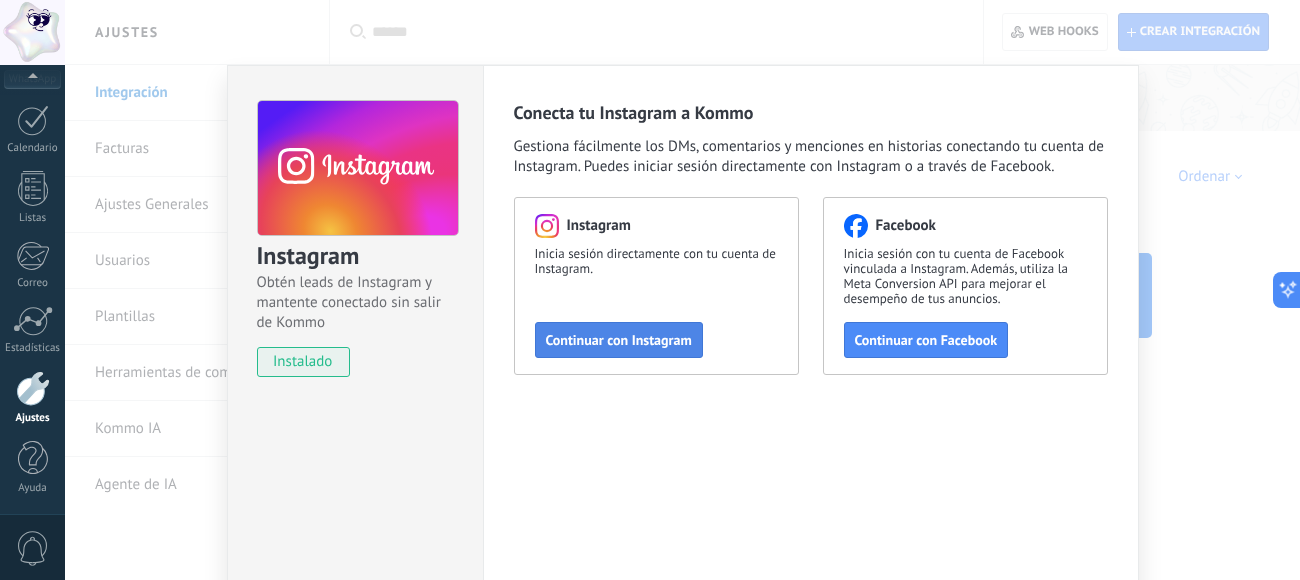 click on "Continuar con Instagram" at bounding box center [619, 340] 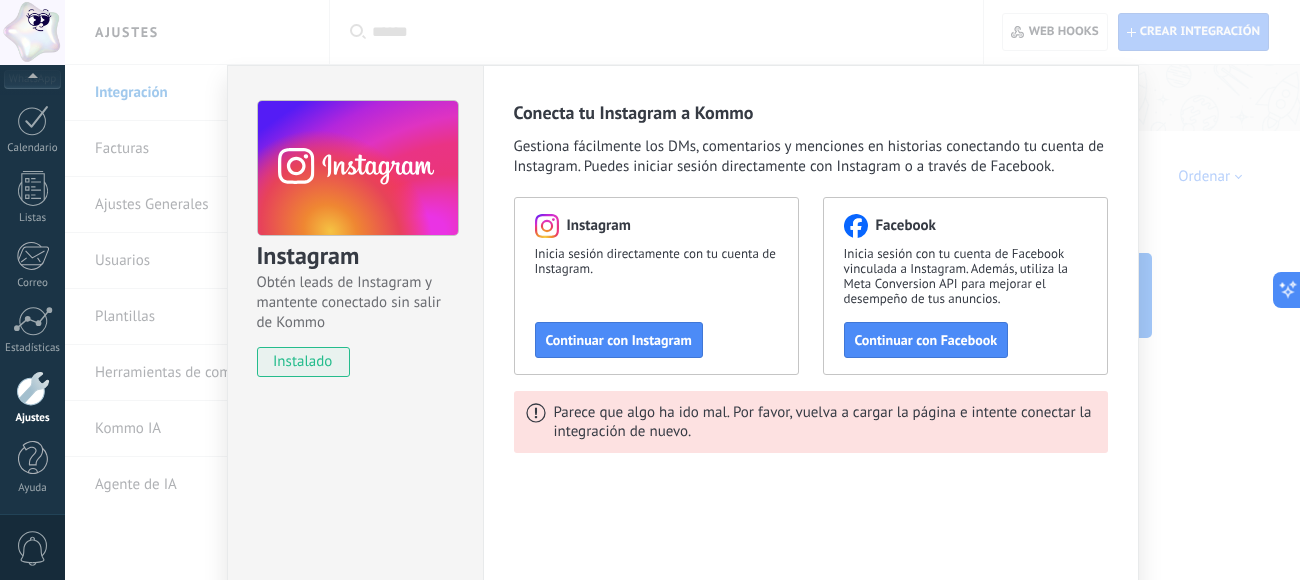 click on "Continuar con Instagram" at bounding box center (619, 340) 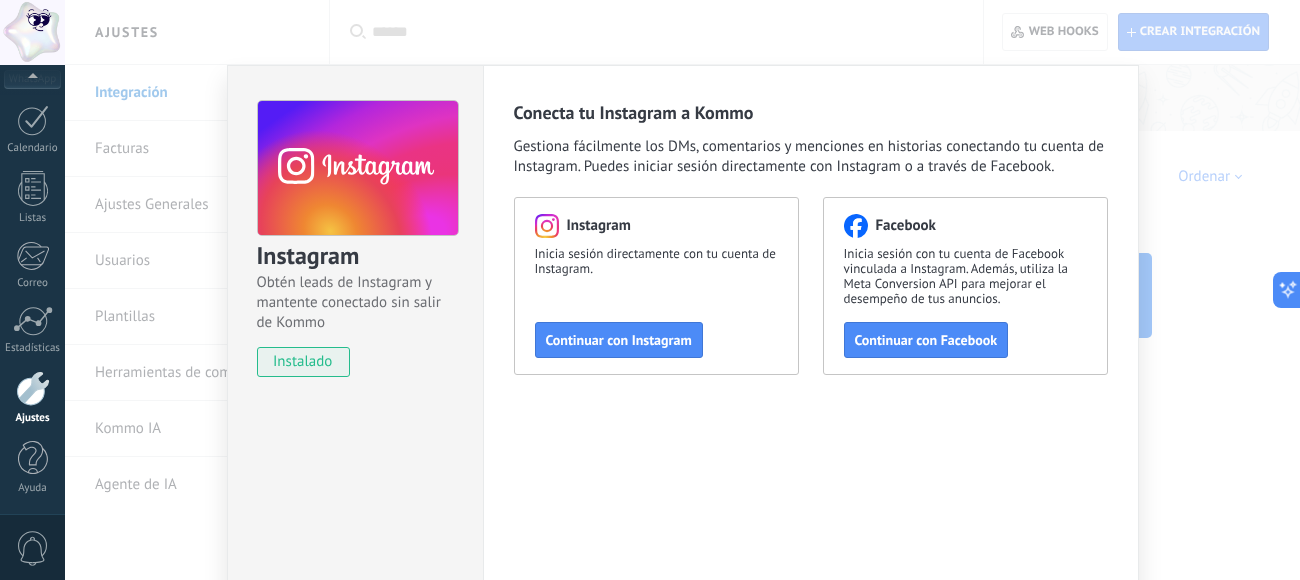 click on "Instagram Obtén leads de Instagram y mantente conectado sin salir de Kommo instalado Conecta tu Instagram a Kommo Gestiona fácilmente los DMs, comentarios y menciones en historias conectando tu cuenta de Instagram. Puedes iniciar sesión directamente con Instagram o a través de Facebook. Instagram Inicia sesión directamente con tu cuenta de Instagram. Continuar con Instagram Facebook Inicia sesión con tu cuenta de Facebook vinculada a Instagram. Además, utiliza la Meta Conversion API para mejorar el desempeño de tus anuncios. Continuar con Facebook" at bounding box center (682, 290) 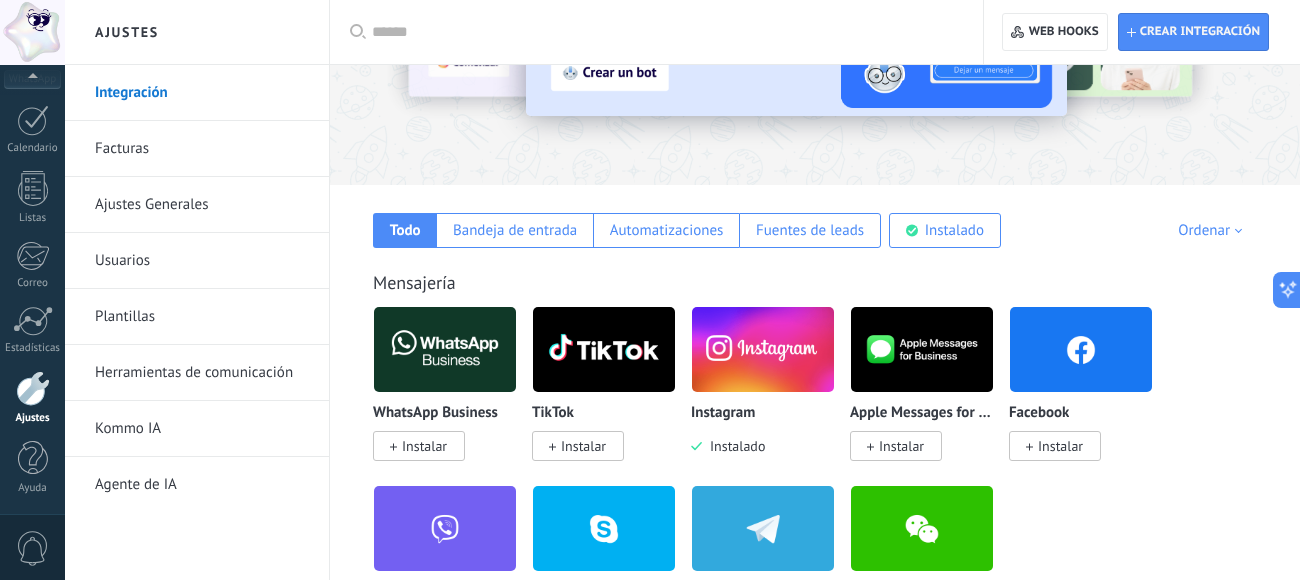 scroll, scrollTop: 123, scrollLeft: 0, axis: vertical 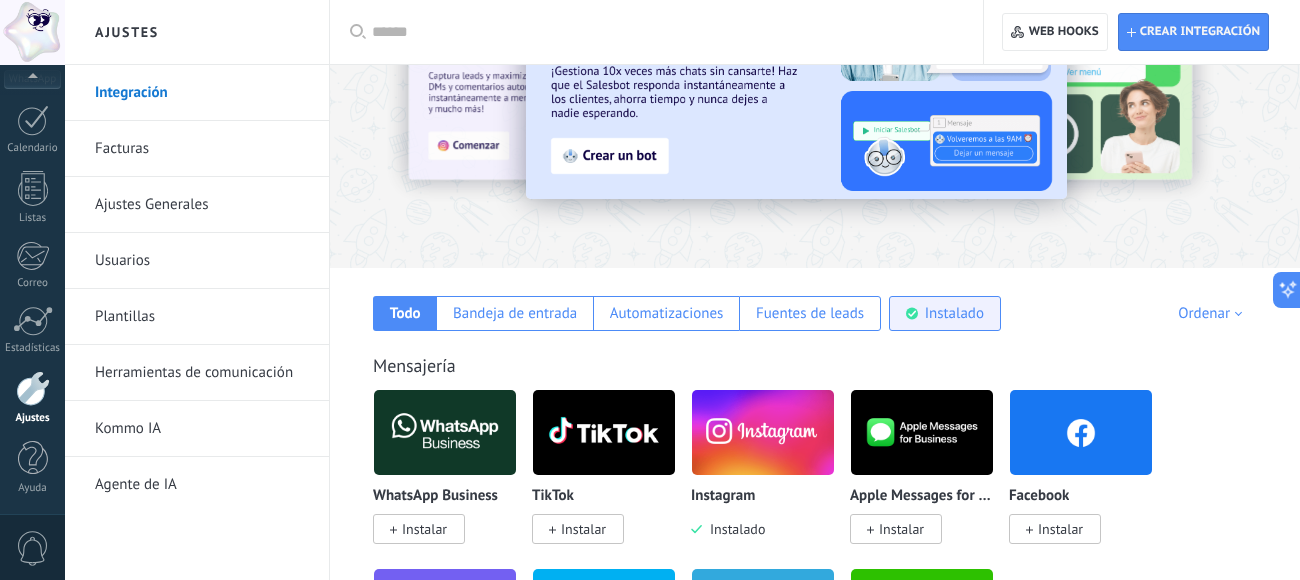 click on "Instalado" at bounding box center [945, 313] 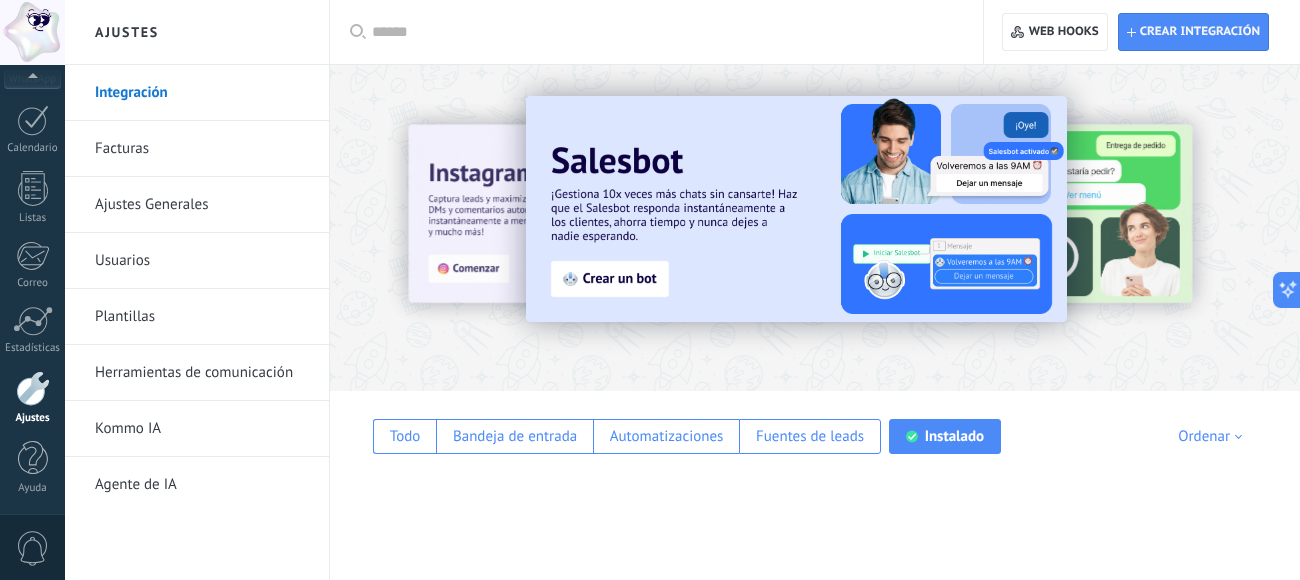scroll, scrollTop: 0, scrollLeft: 0, axis: both 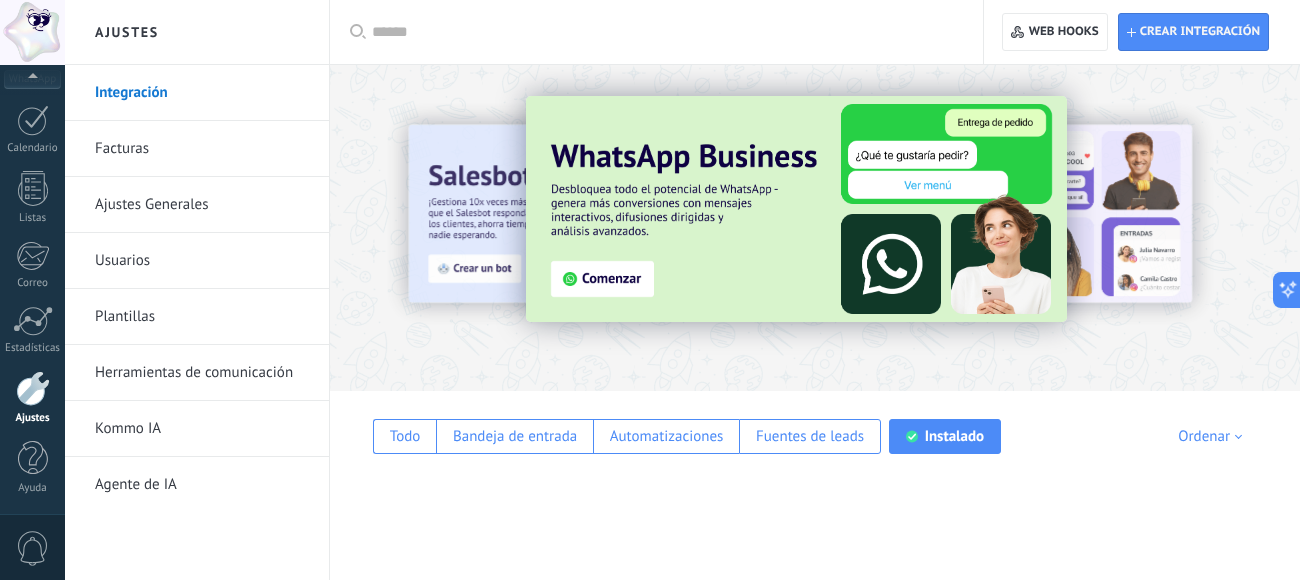 click on "Herramientas de comunicación" at bounding box center (202, 373) 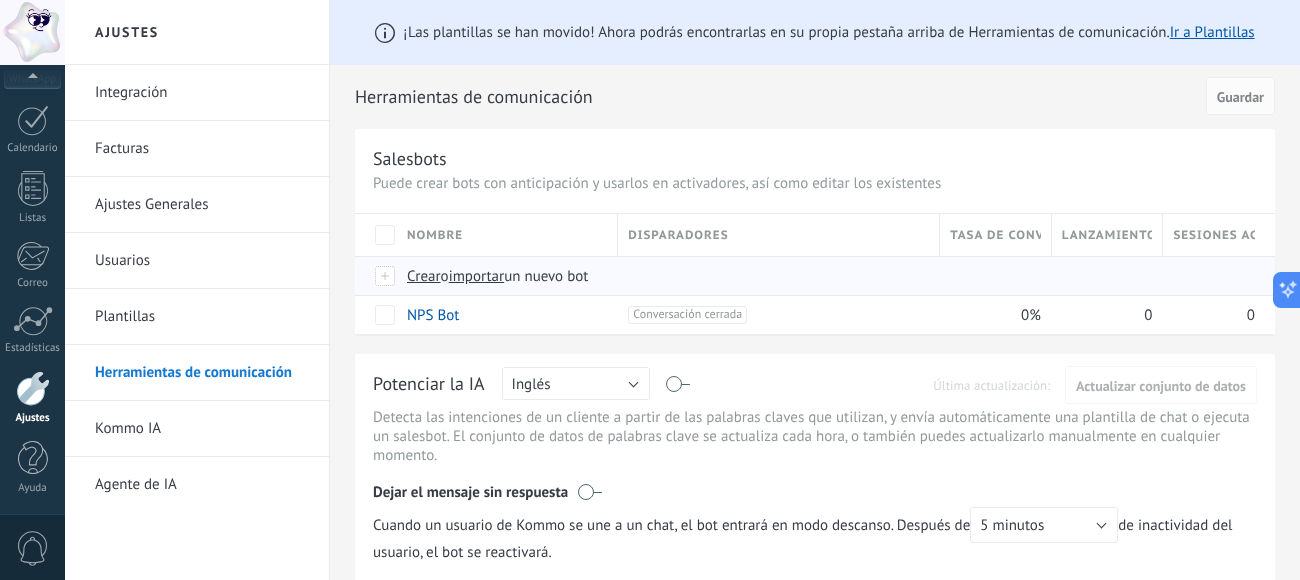 click on "Crear" at bounding box center [424, 276] 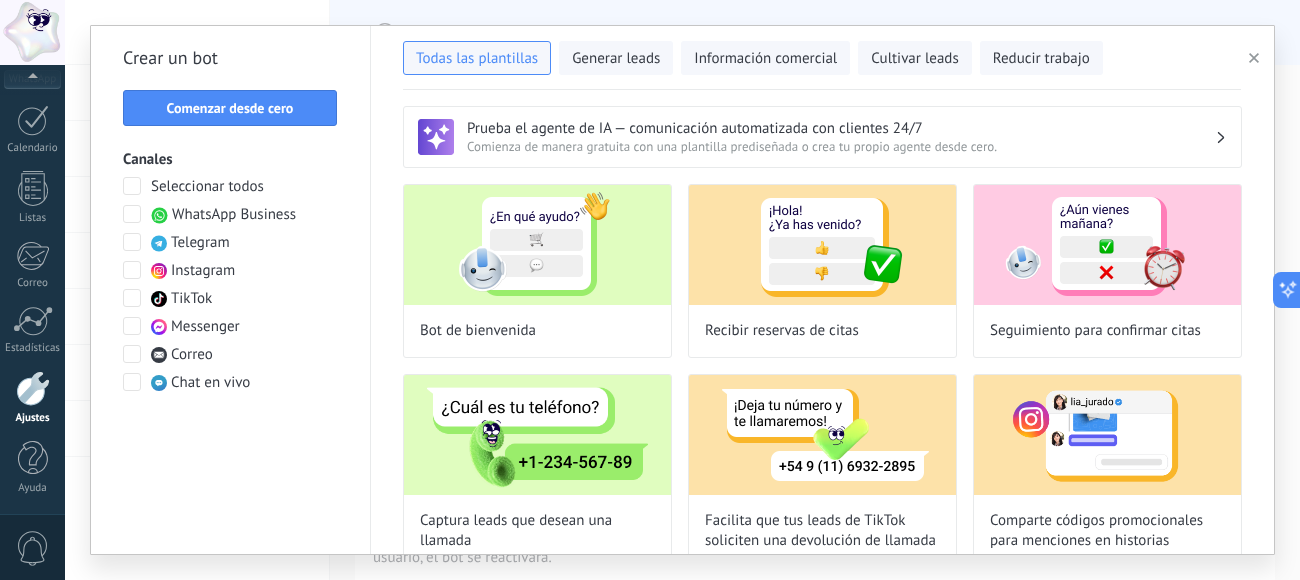 click at bounding box center [132, 270] 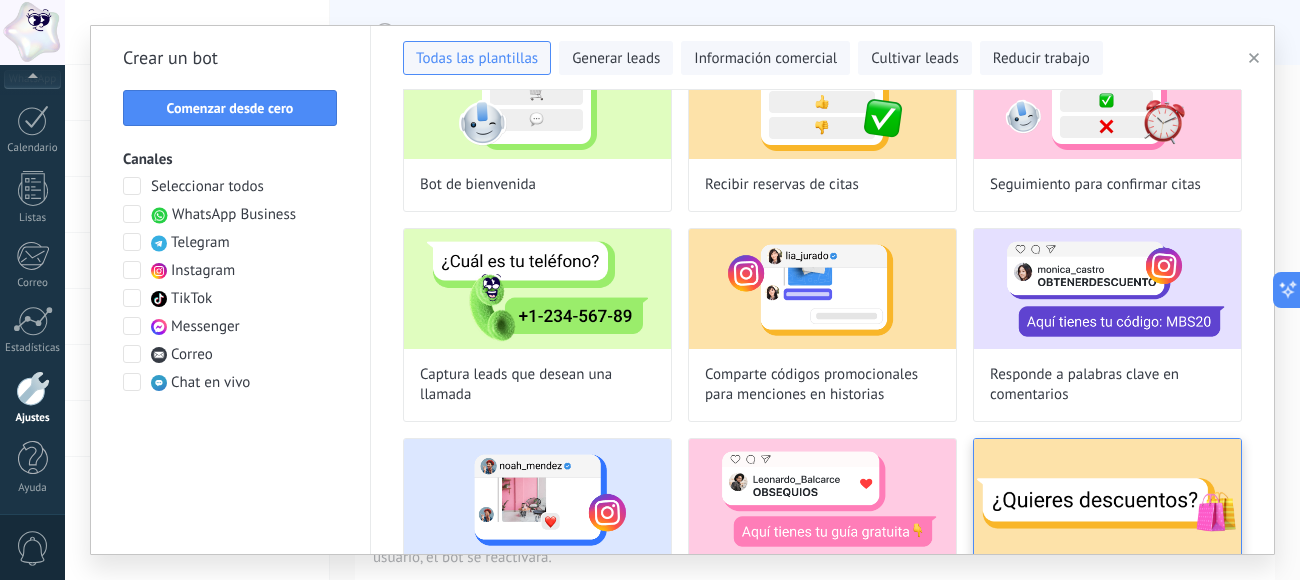 scroll, scrollTop: 160, scrollLeft: 0, axis: vertical 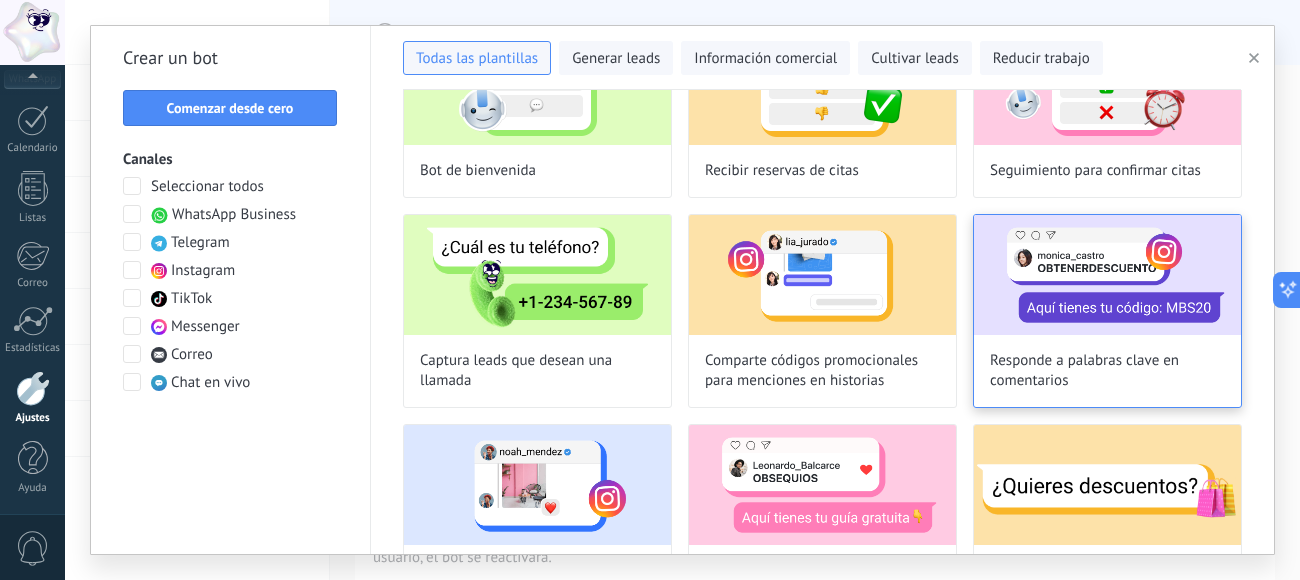 click on "Responde a palabras clave en comentarios" at bounding box center (1107, 311) 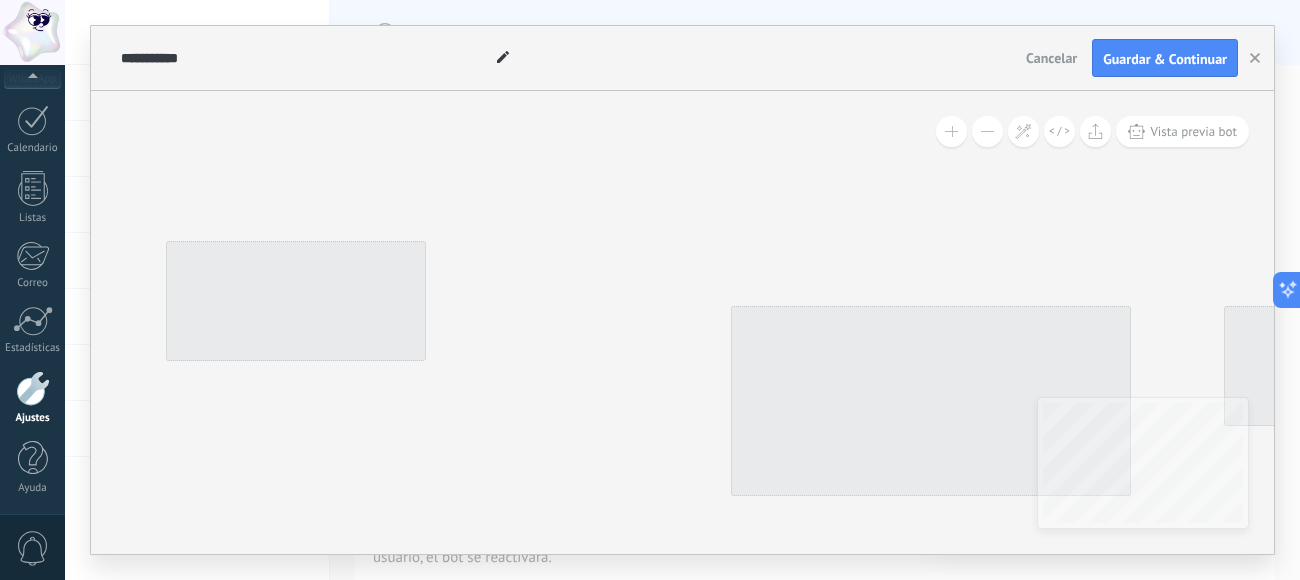type on "**********" 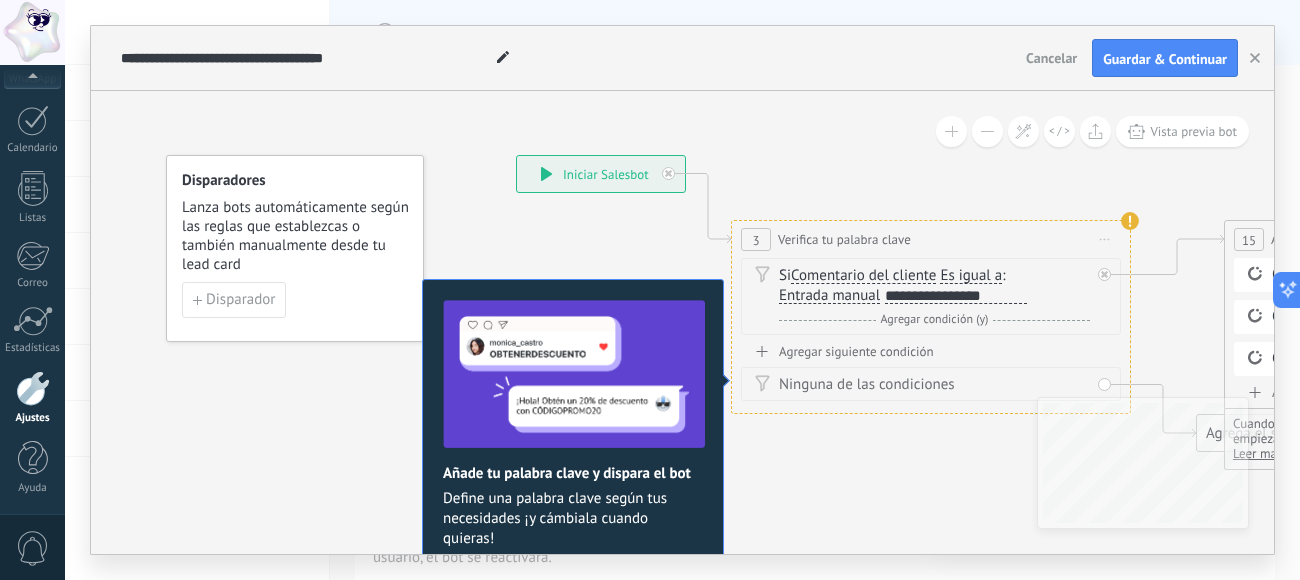 click on "**********" at bounding box center [956, 296] 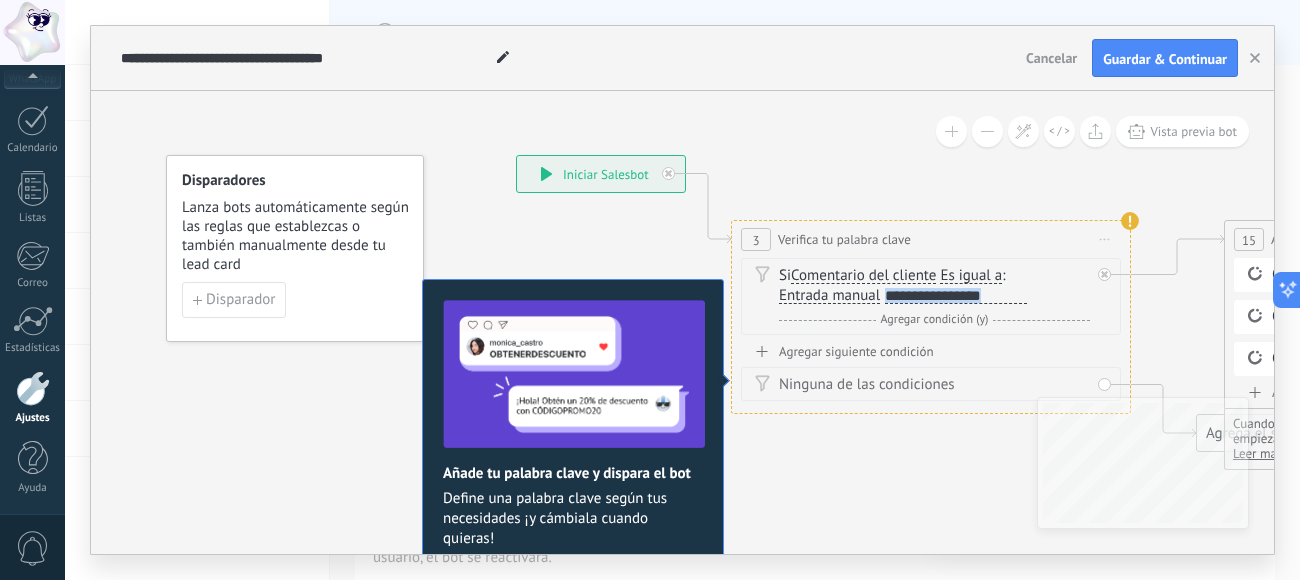 drag, startPoint x: 1026, startPoint y: 292, endPoint x: 884, endPoint y: 298, distance: 142.12671 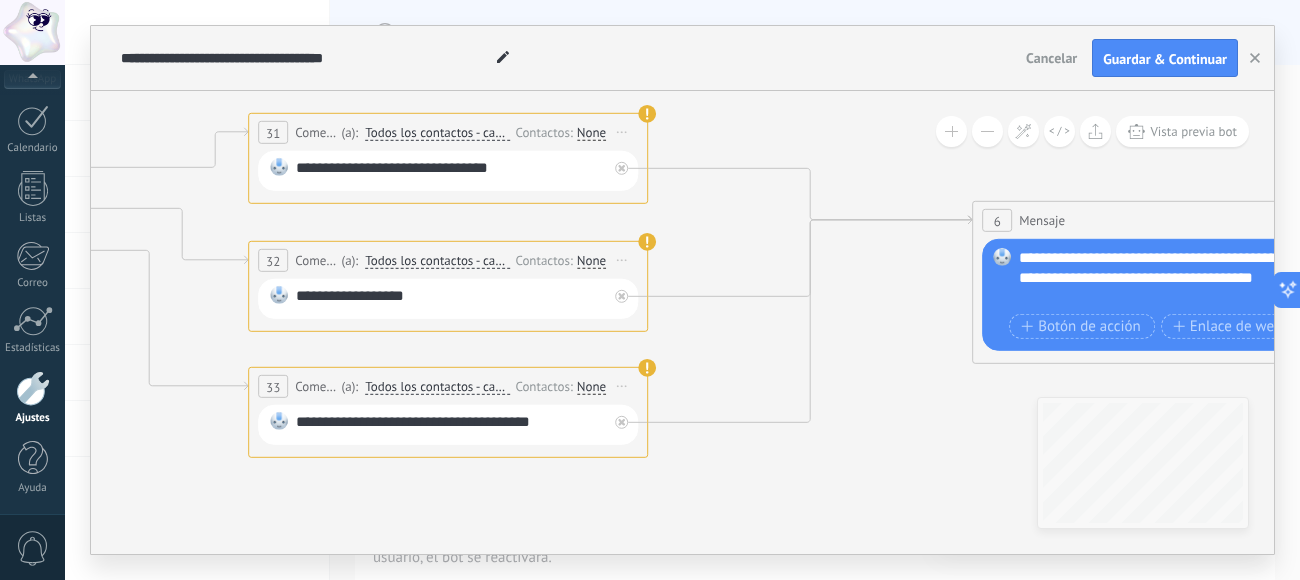 click on "**********" at bounding box center [451, 425] 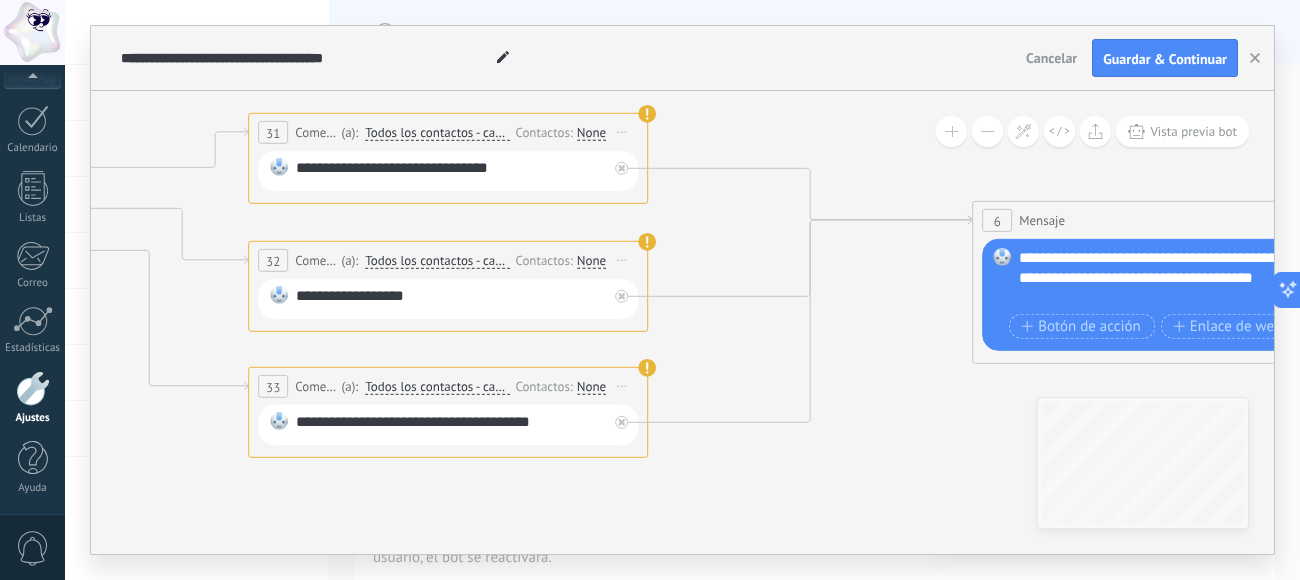 click on "**********" at bounding box center [451, 425] 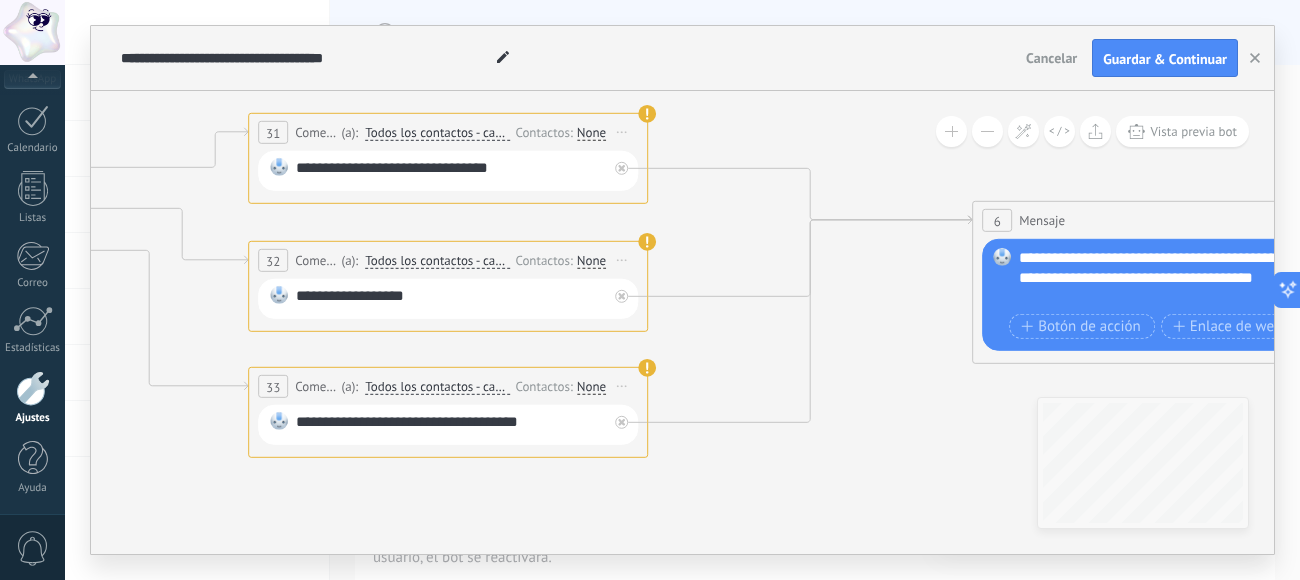 type 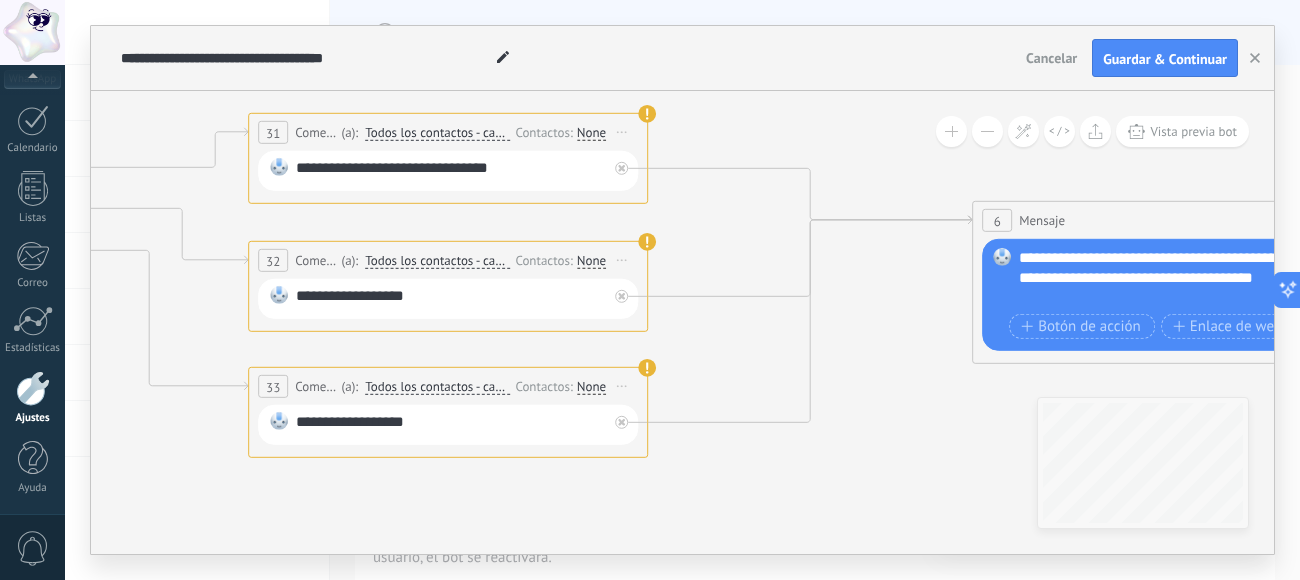 click on "**********" at bounding box center [451, 425] 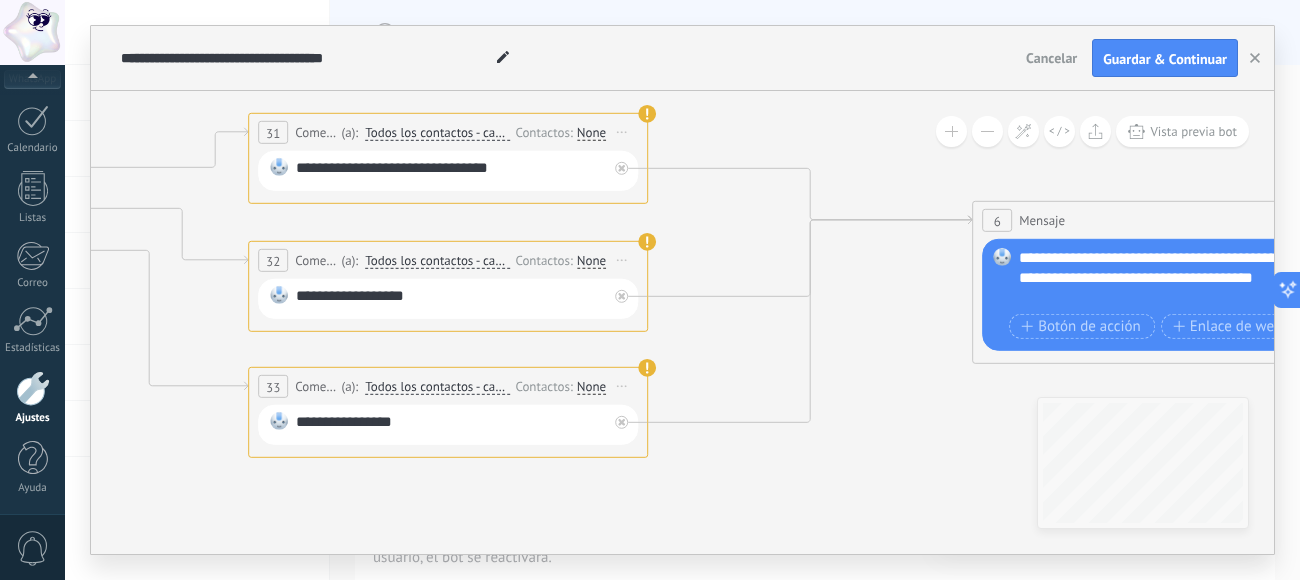 click on "**********" at bounding box center (451, 425) 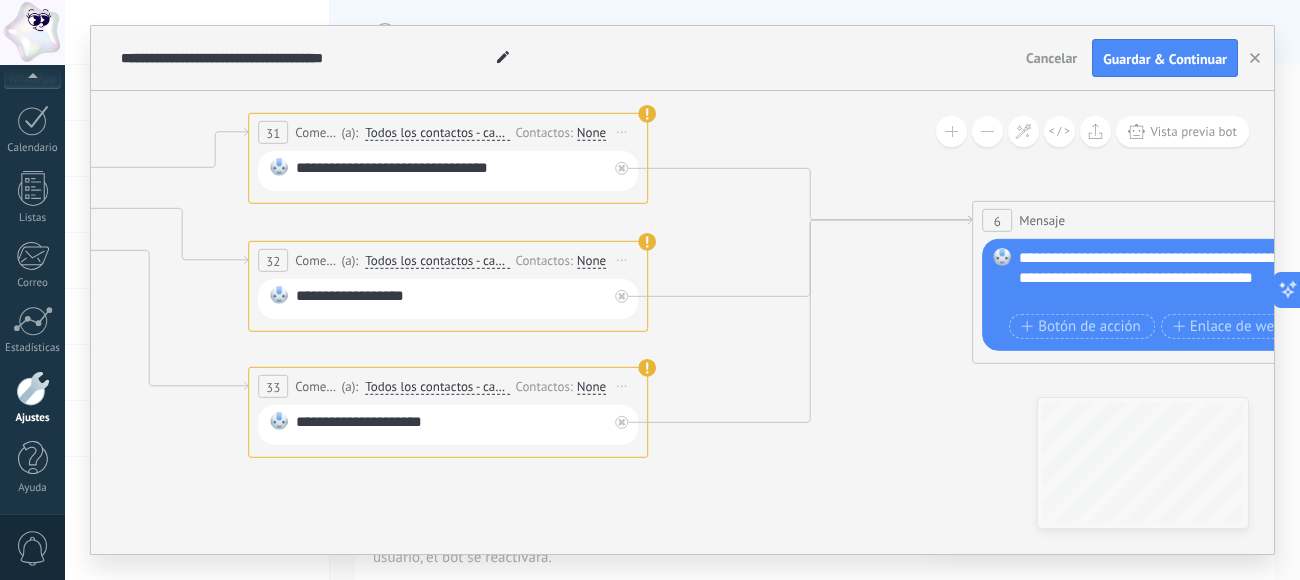click on "**********" at bounding box center (451, 425) 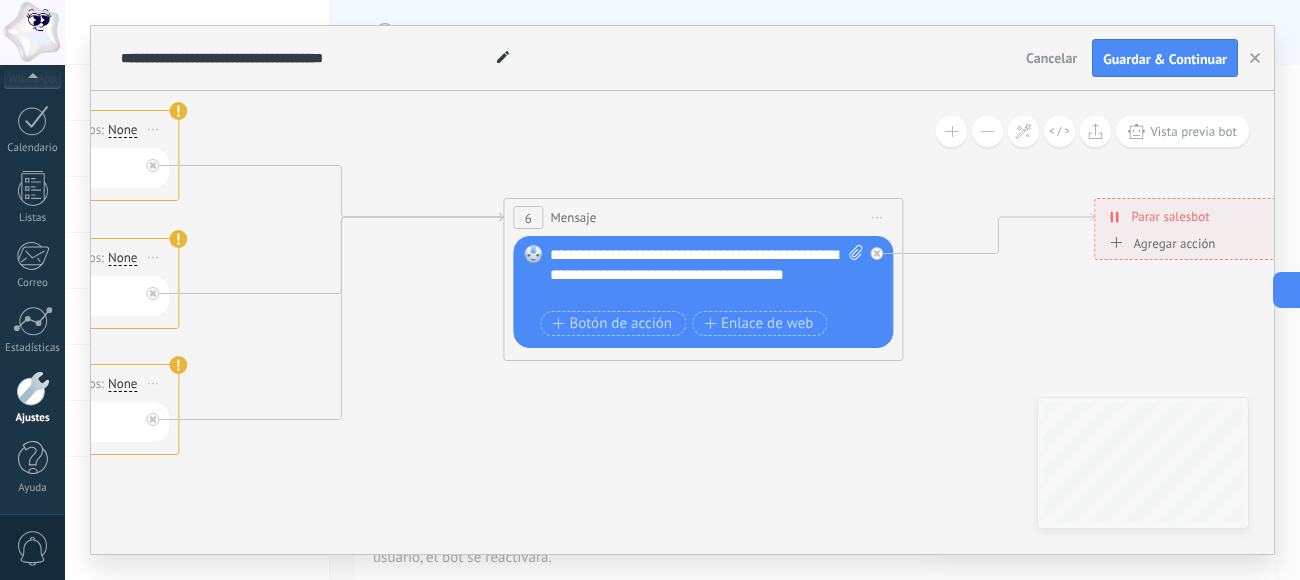 click on "**********" at bounding box center [706, 275] 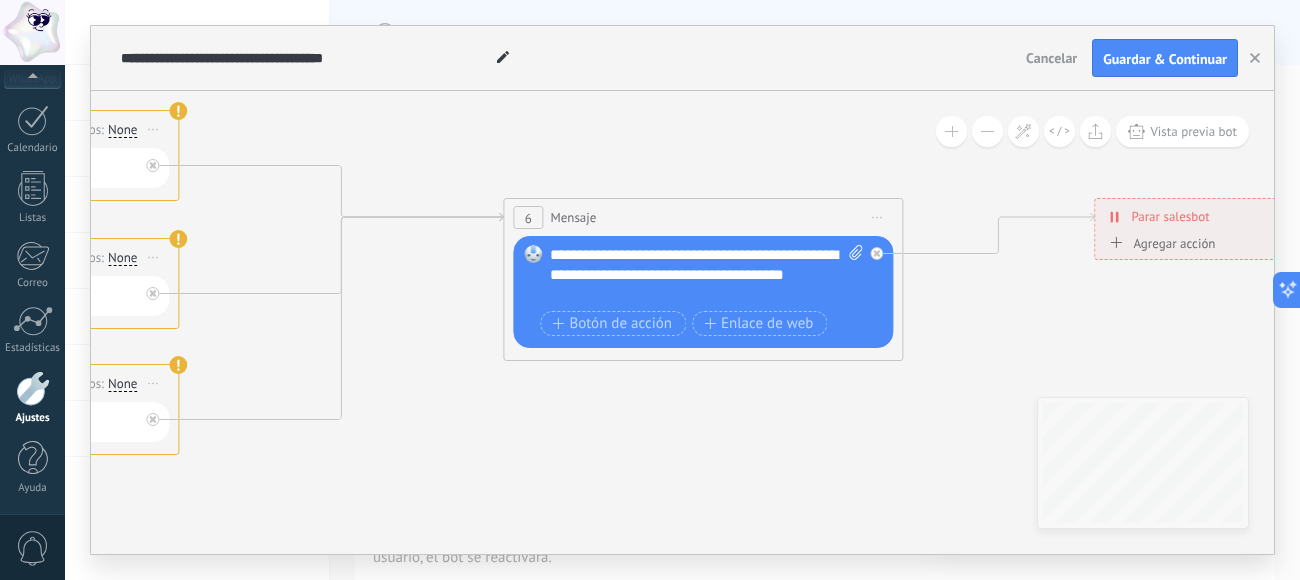 drag, startPoint x: 557, startPoint y: 255, endPoint x: 659, endPoint y: 259, distance: 102.0784 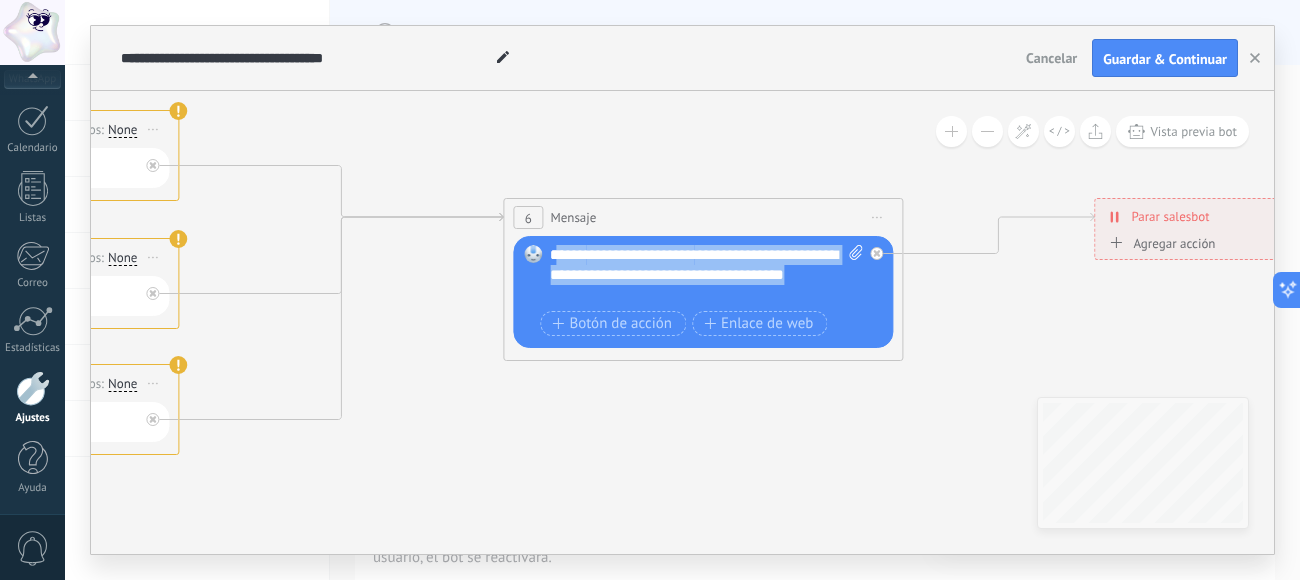 drag, startPoint x: 555, startPoint y: 255, endPoint x: 739, endPoint y: 295, distance: 188.29764 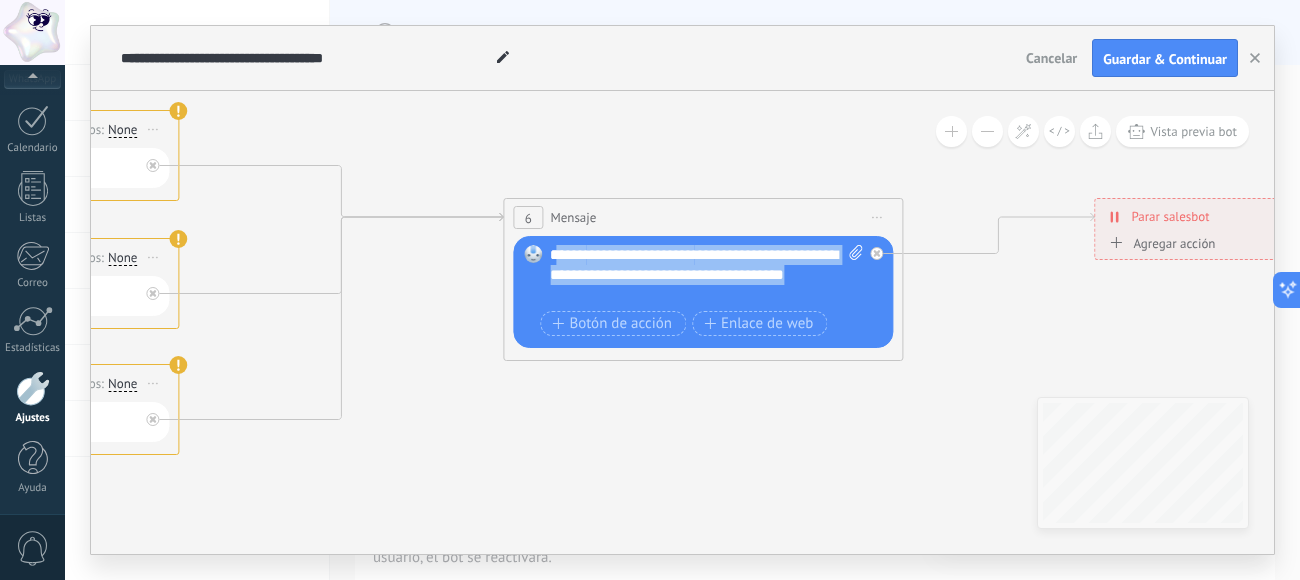 paste 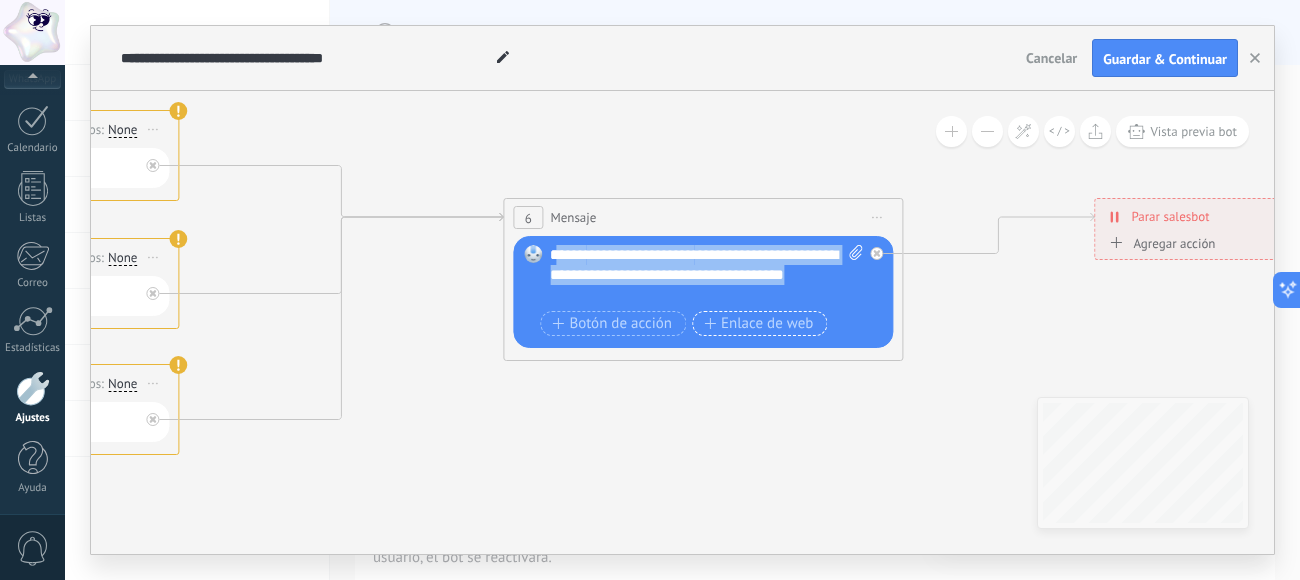 type 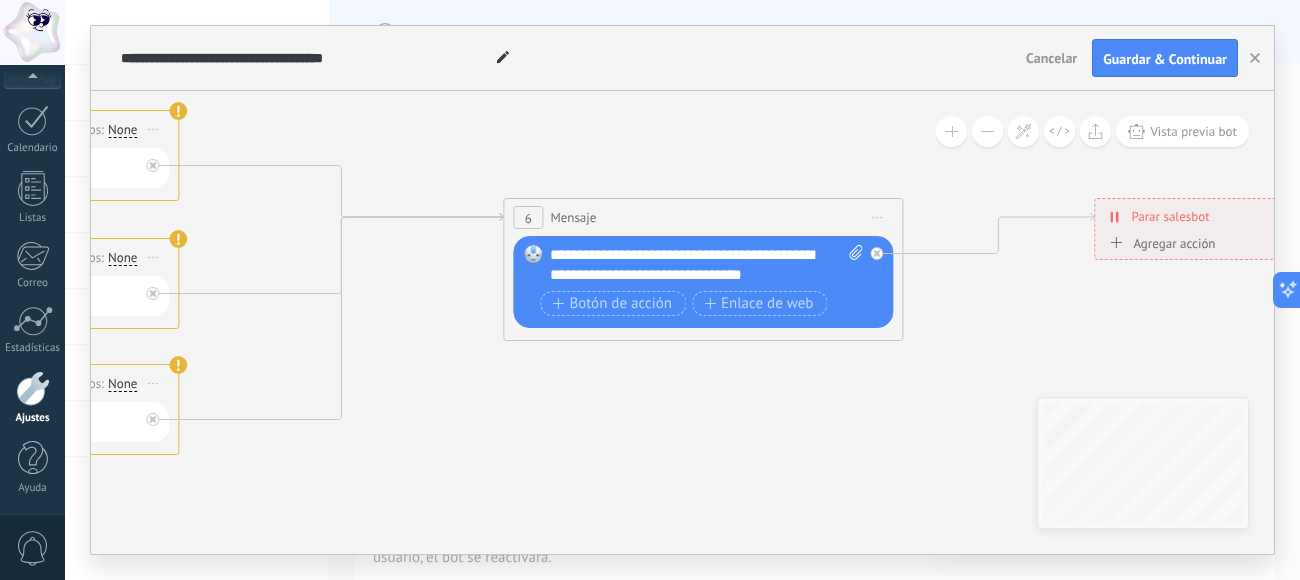 click on "**********" at bounding box center (706, 265) 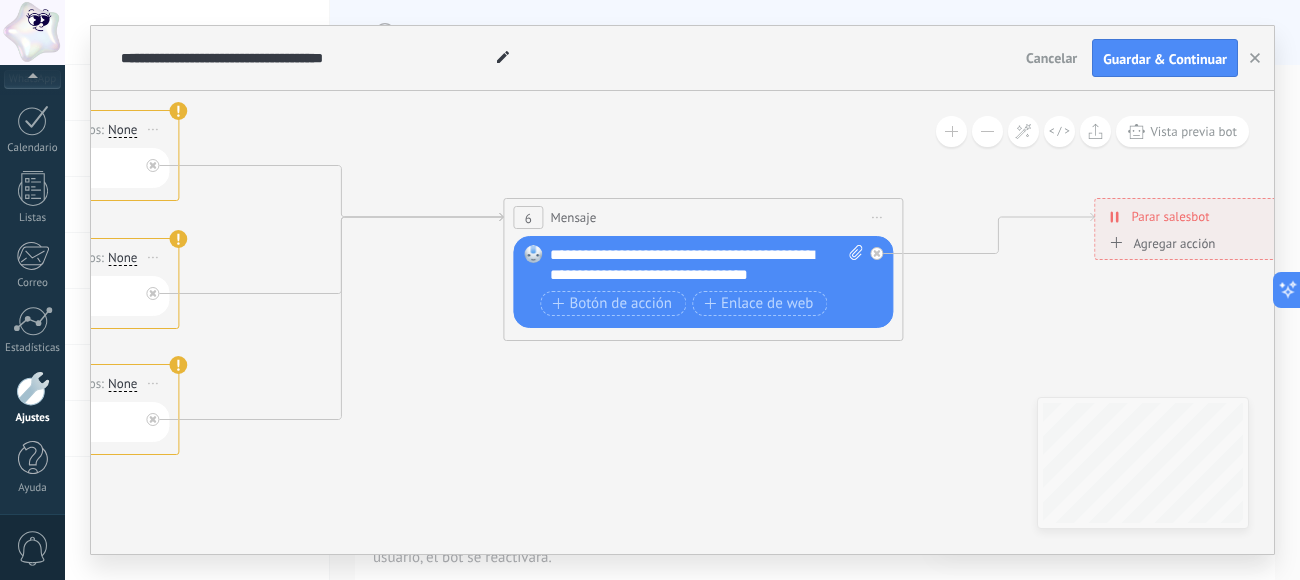 click 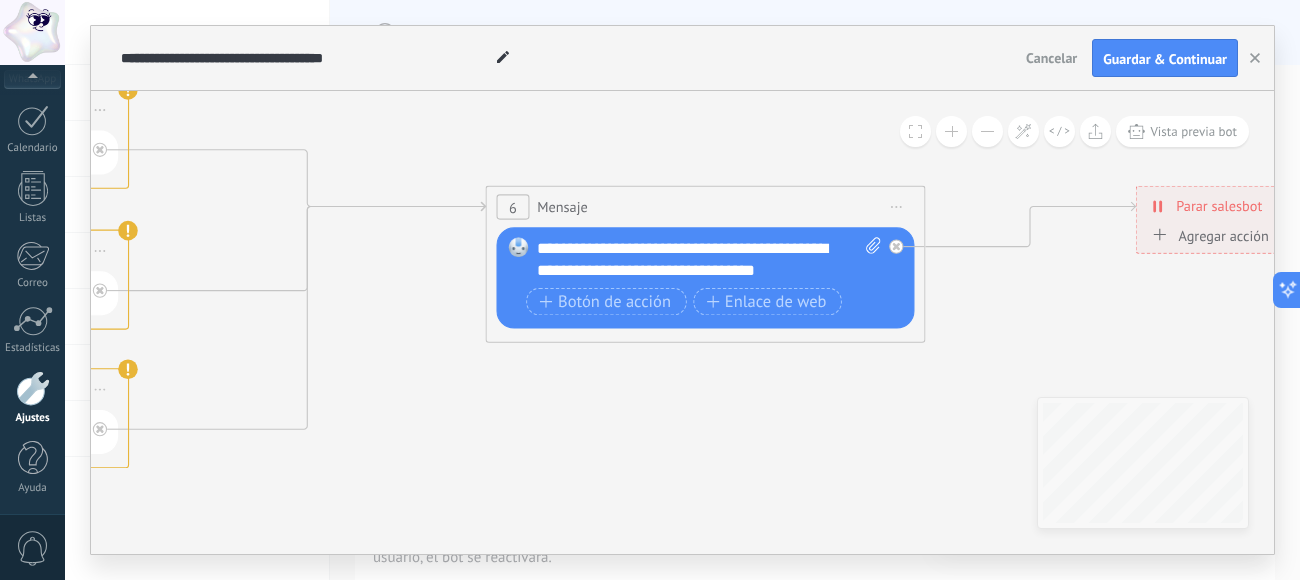 click at bounding box center (987, 131) 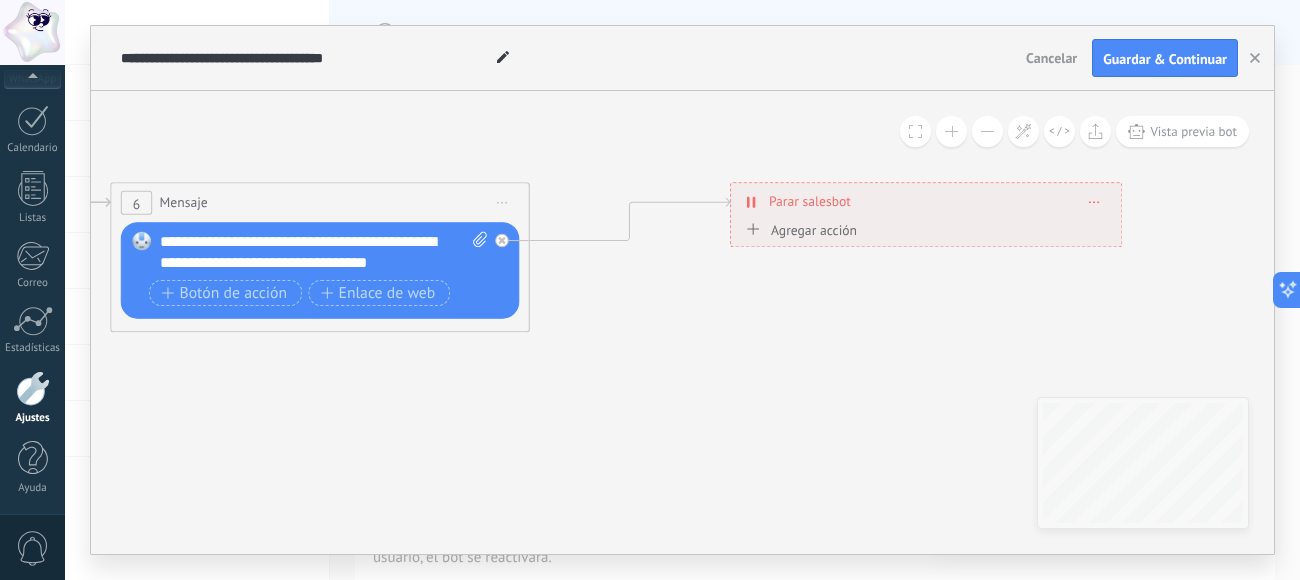 click on "Agregar acción" at bounding box center [799, 230] 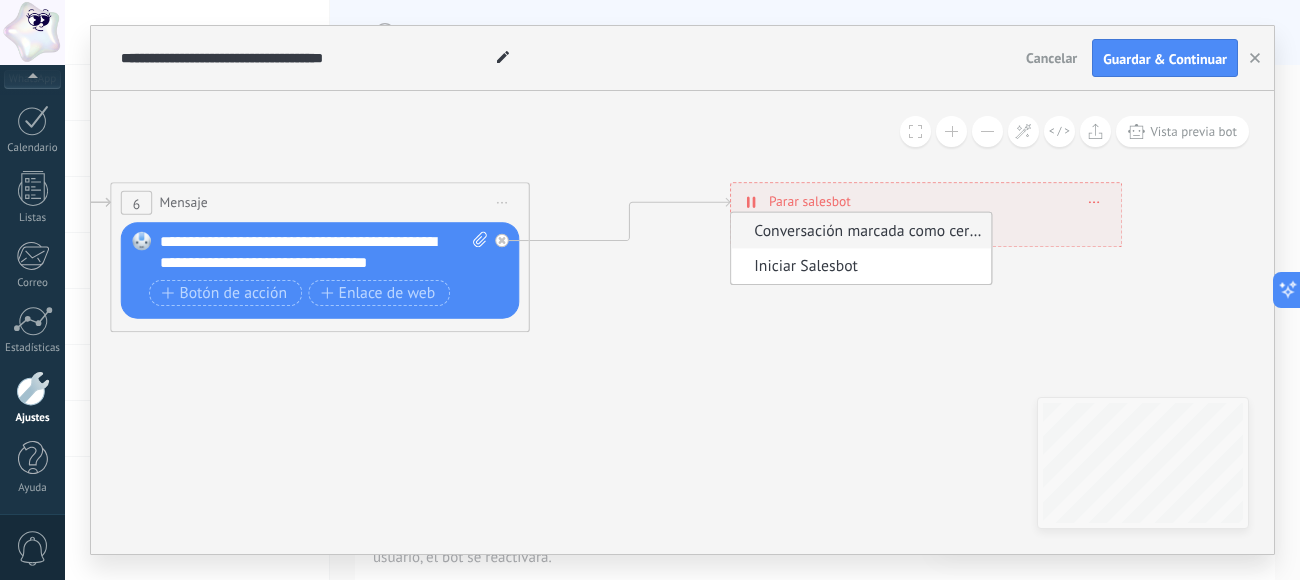click 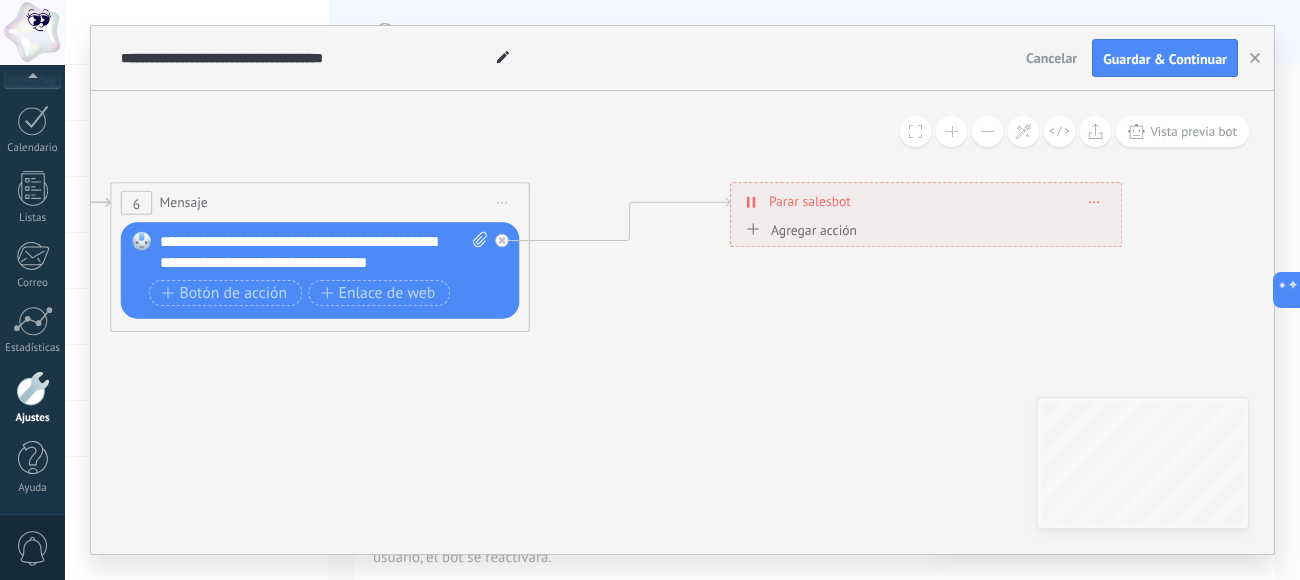 click 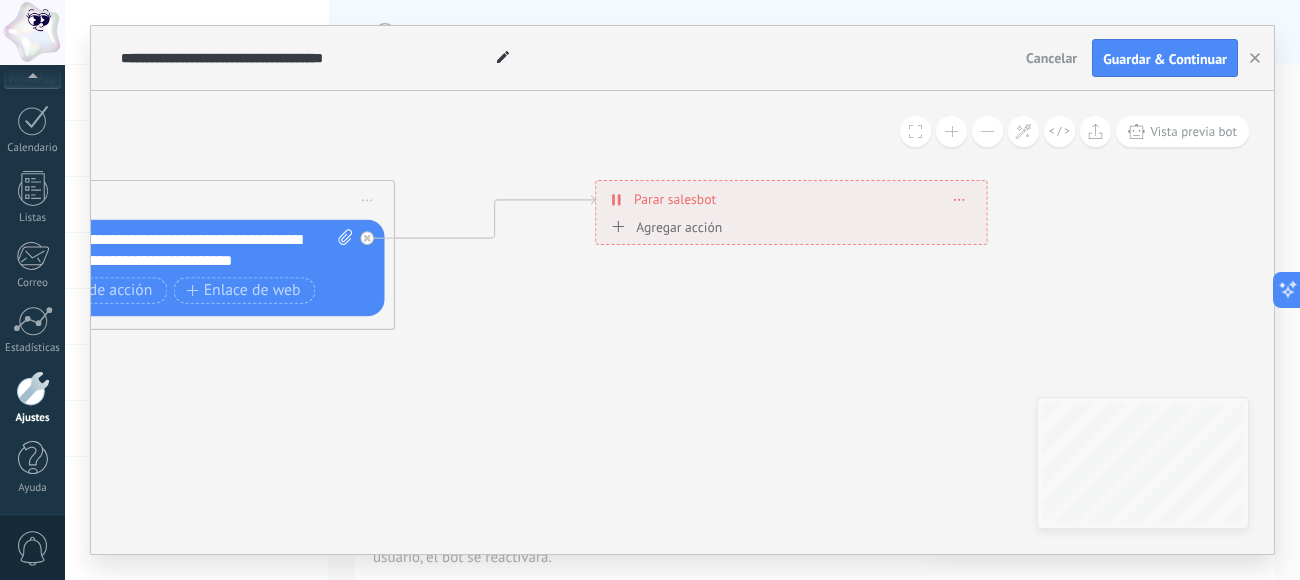 click on "**********" at bounding box center (791, 199) 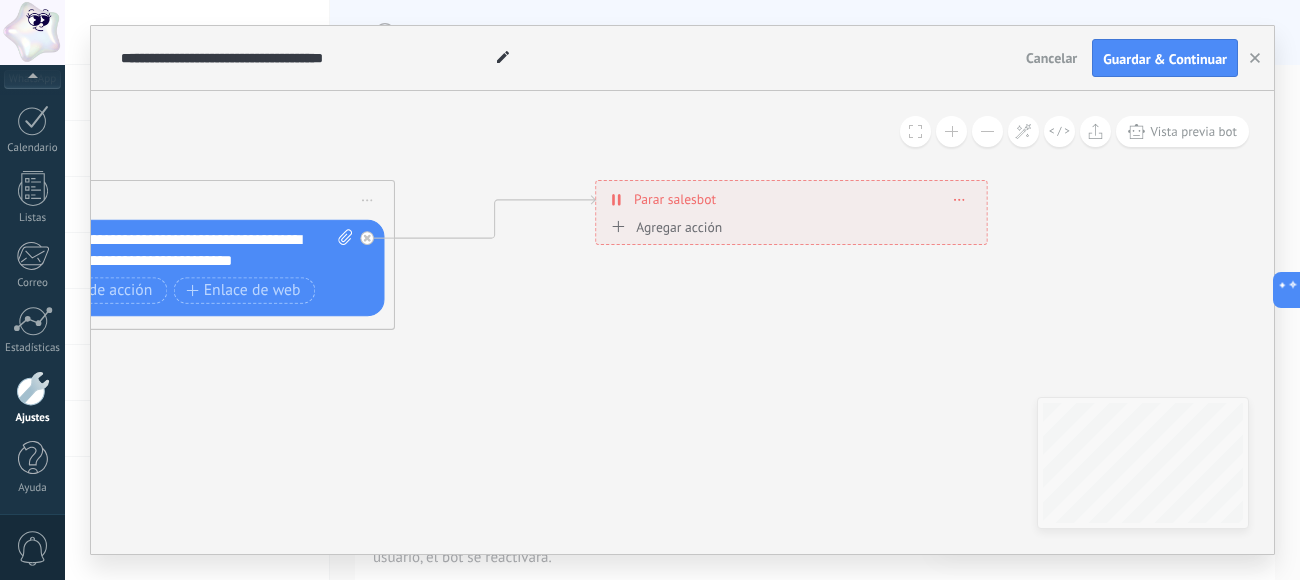 click on "Parar salesbot" at bounding box center (675, 199) 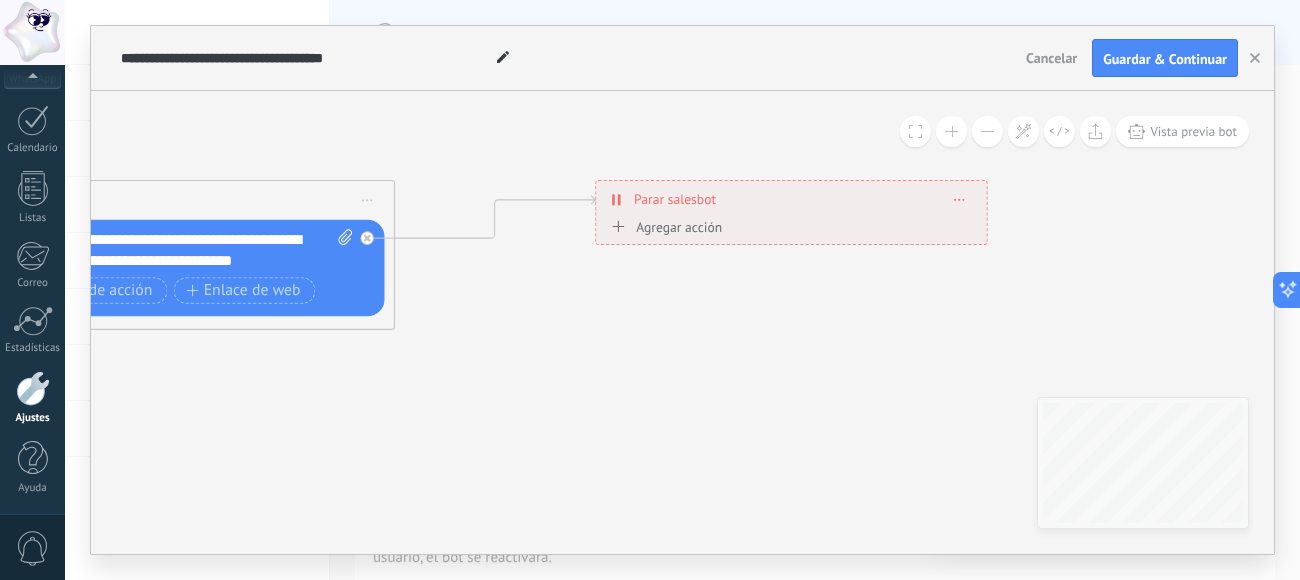 click 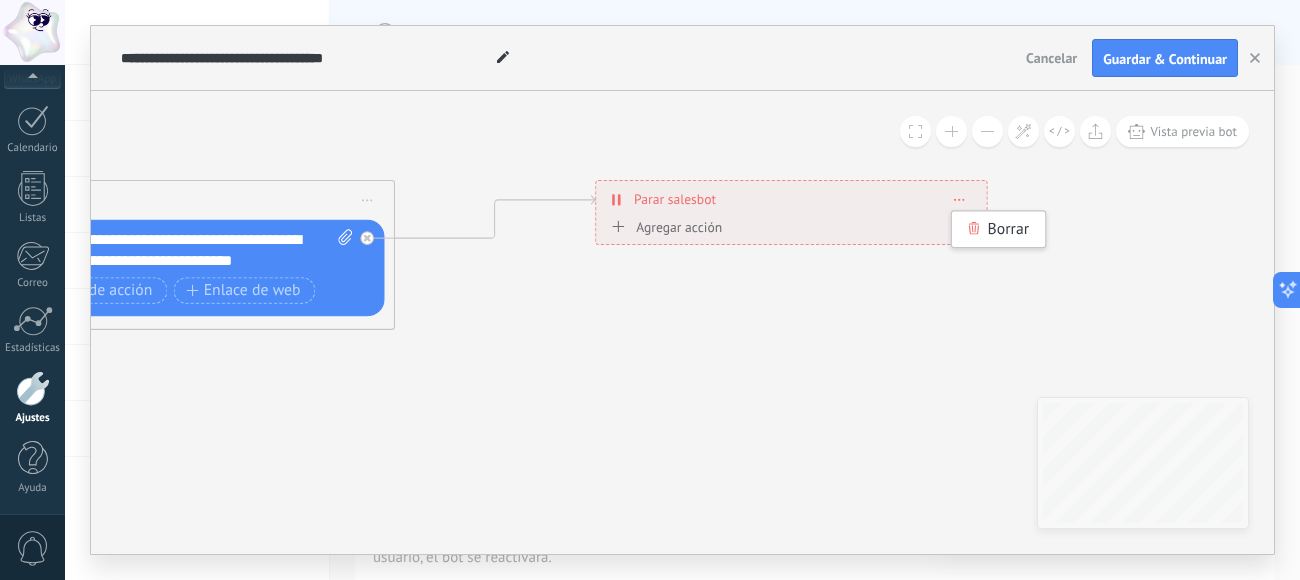 click on "Parar salesbot" at bounding box center [675, 199] 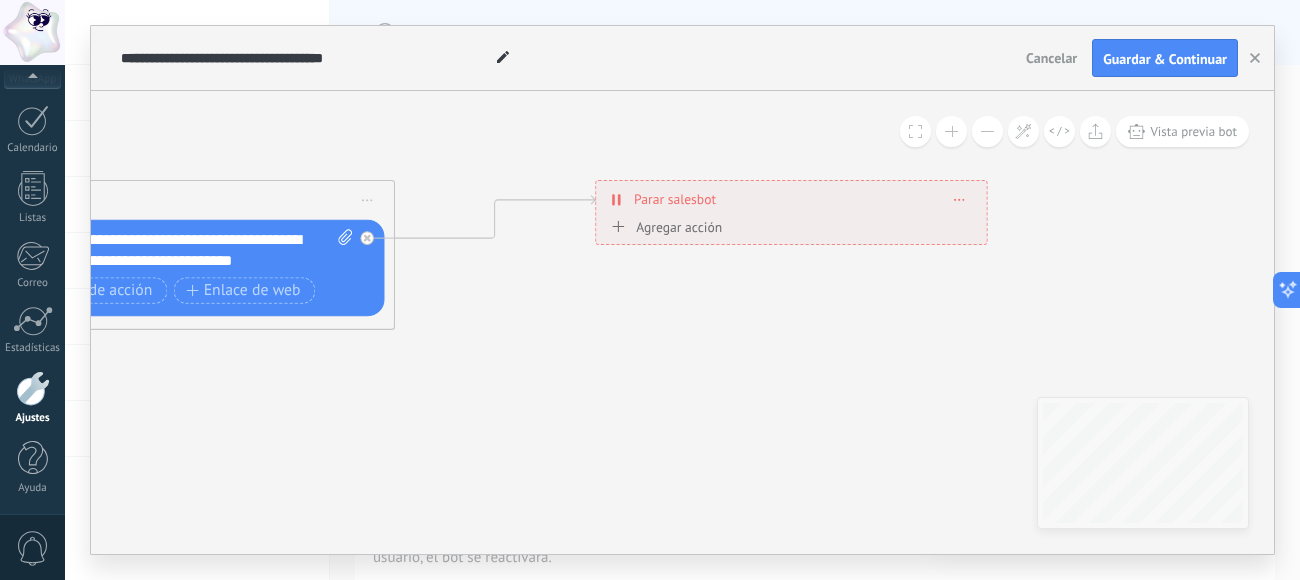 click 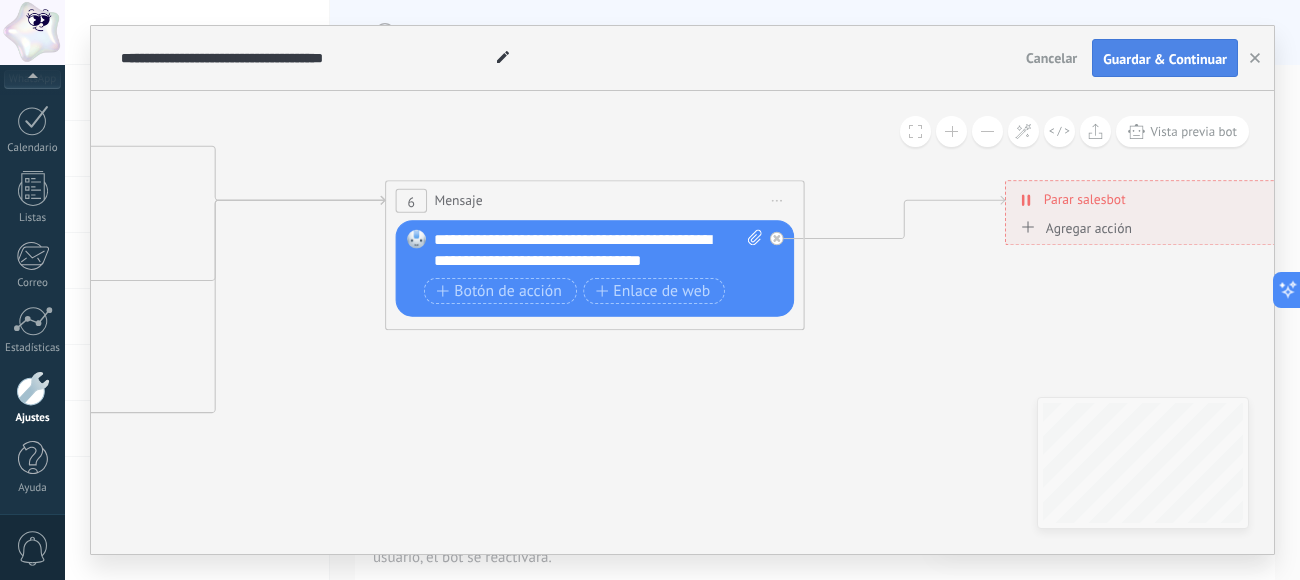 click on "Guardar & Continuar" at bounding box center [1165, 59] 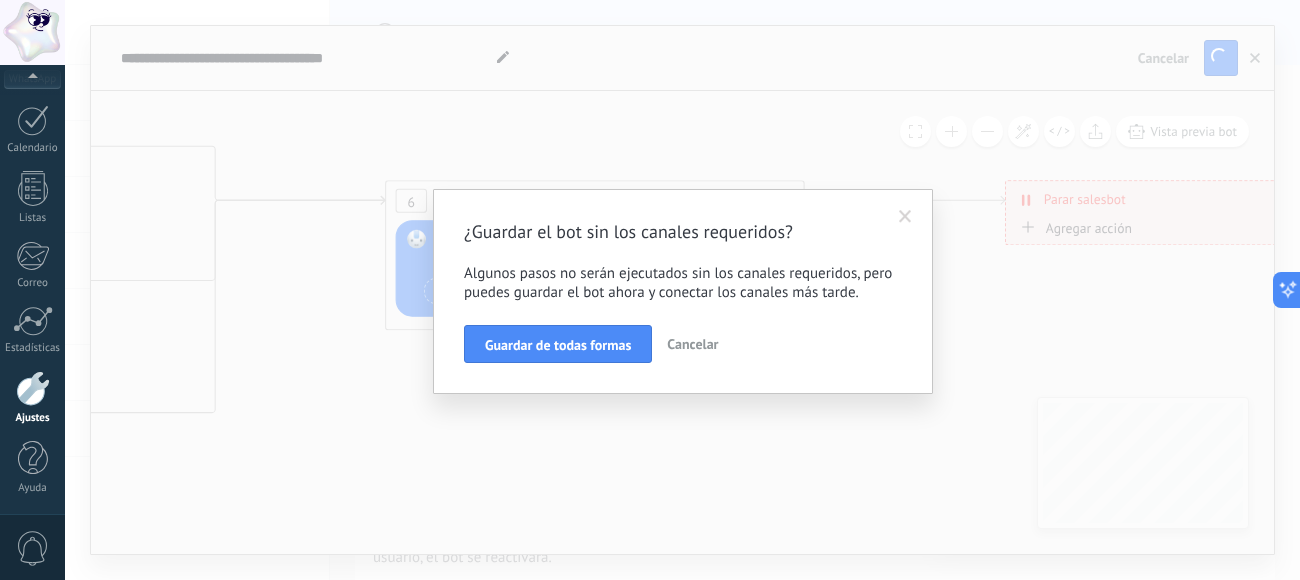 click at bounding box center [905, 217] 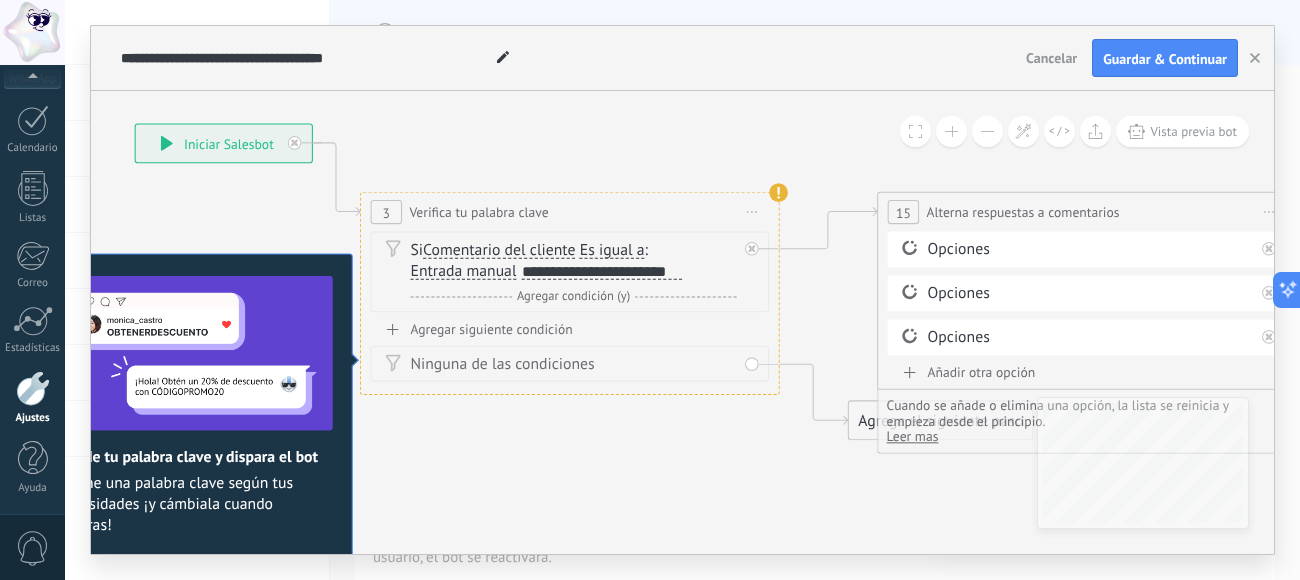 click on "Entrada manual" at bounding box center [463, 271] 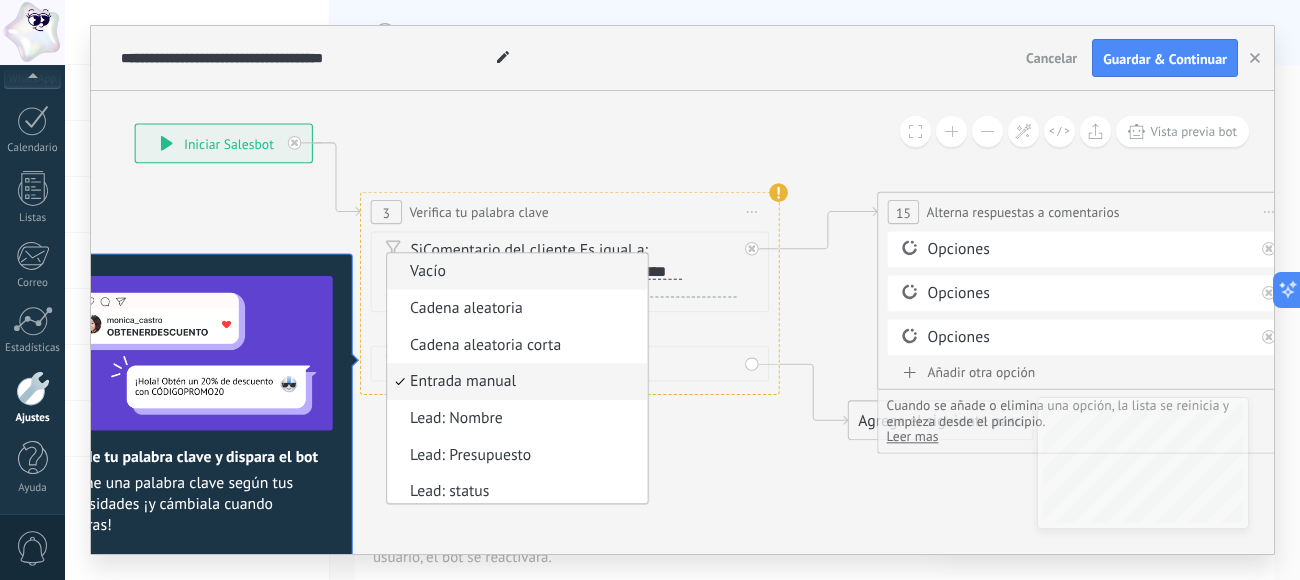scroll, scrollTop: 10, scrollLeft: 0, axis: vertical 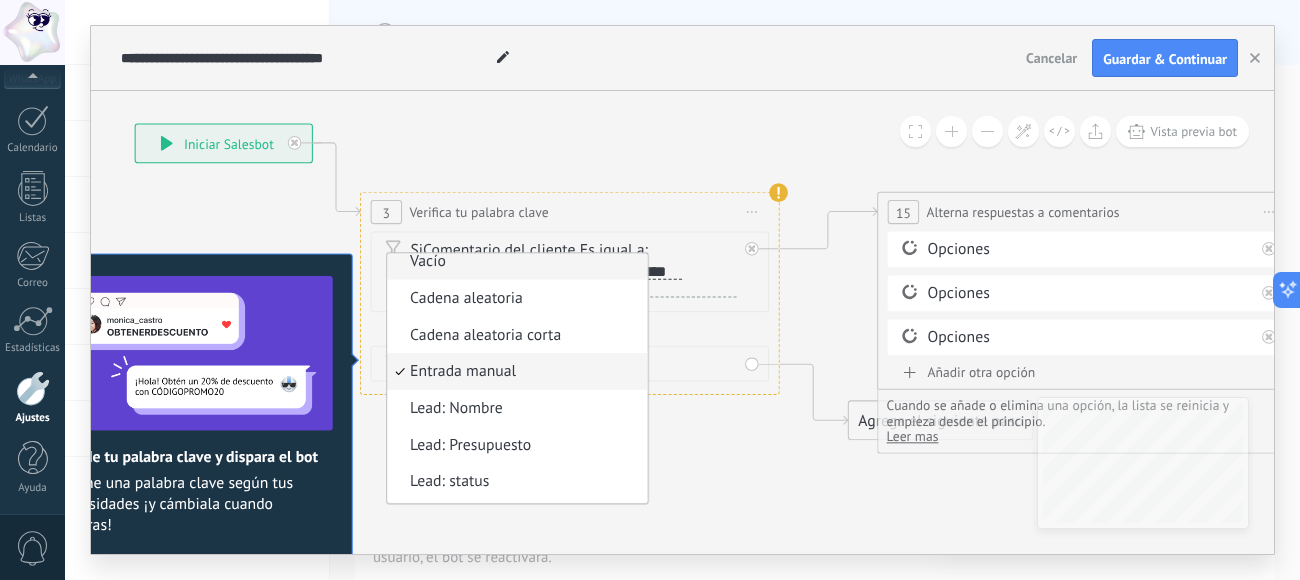 drag, startPoint x: 506, startPoint y: 270, endPoint x: 492, endPoint y: 263, distance: 15.652476 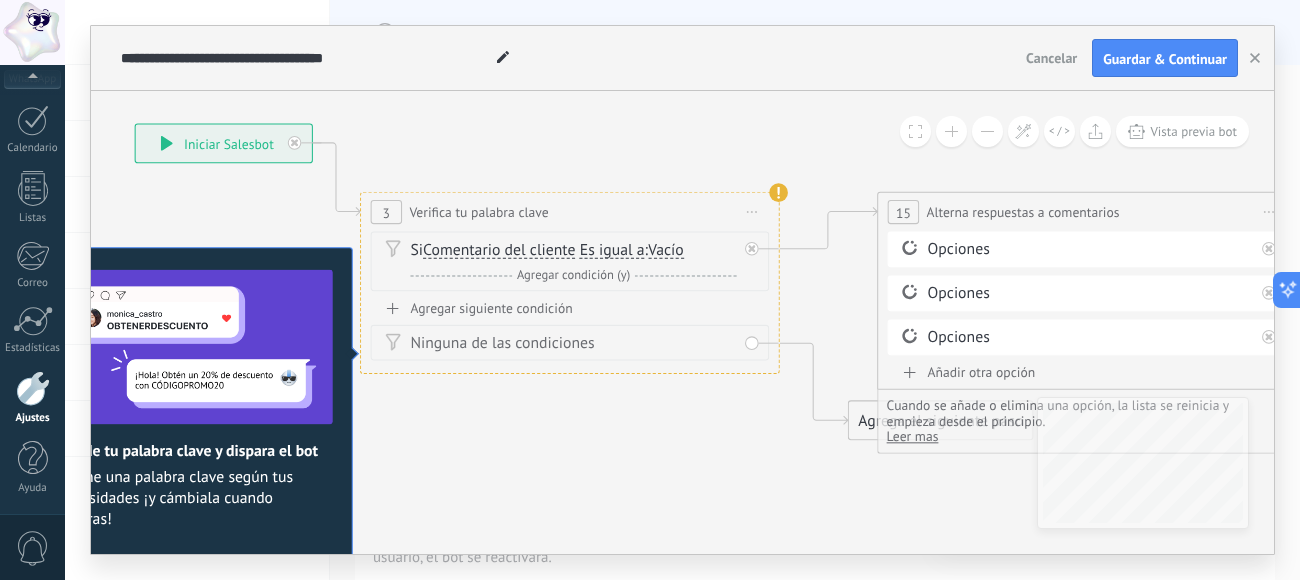 click on "Vacío" at bounding box center [666, 250] 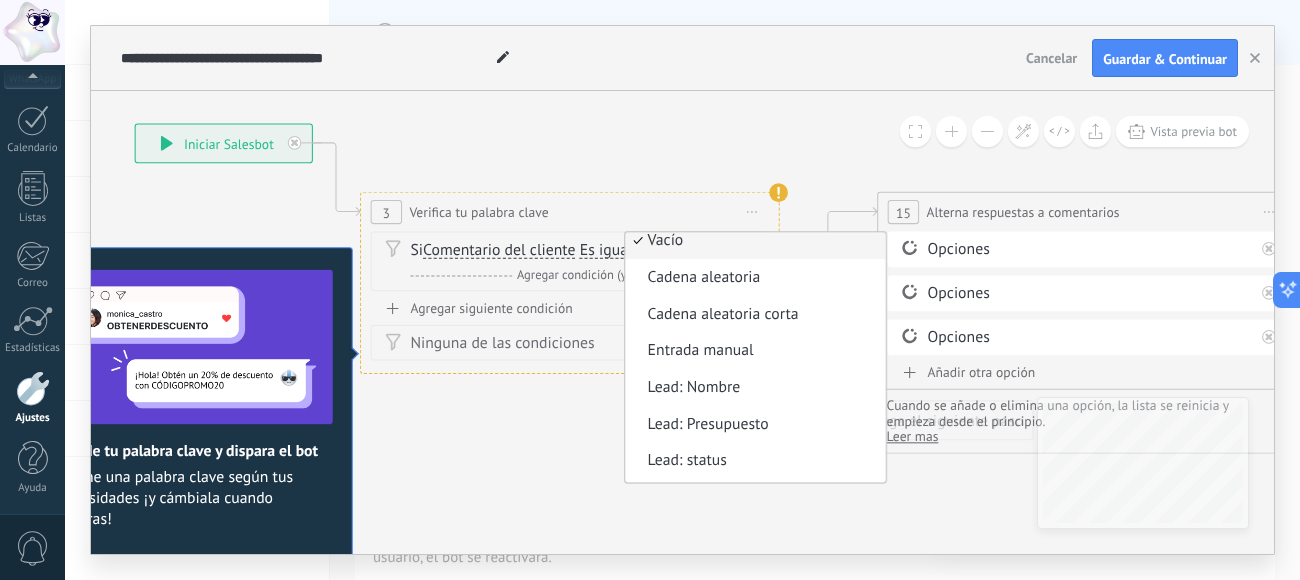 scroll, scrollTop: 0, scrollLeft: 0, axis: both 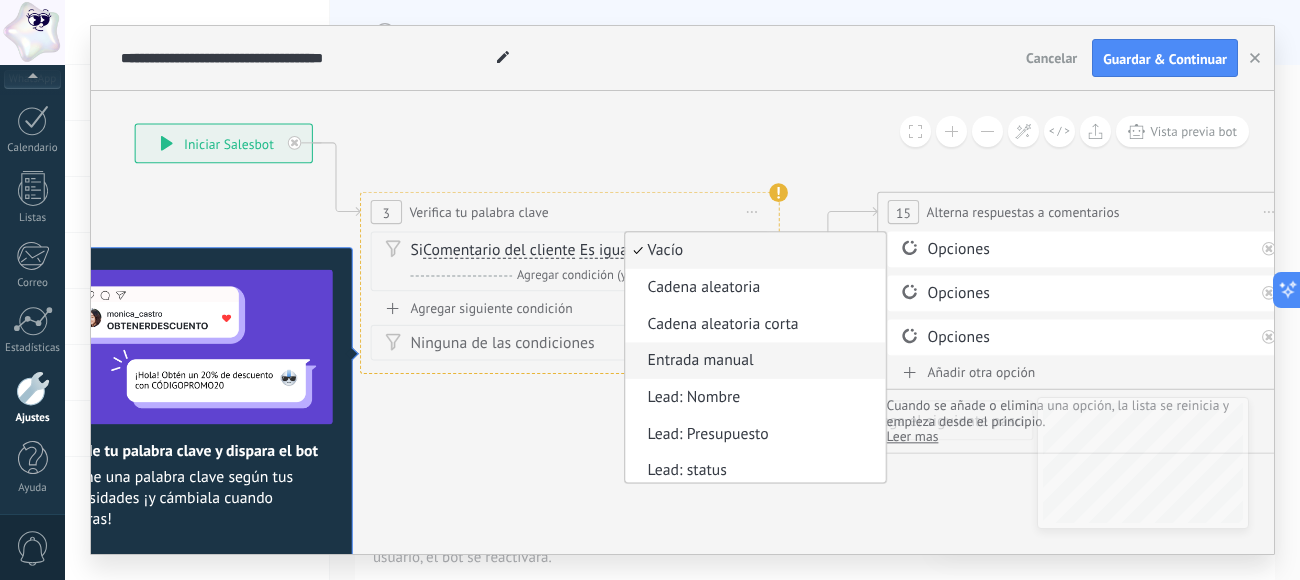 click on "Entrada manual" at bounding box center [752, 361] 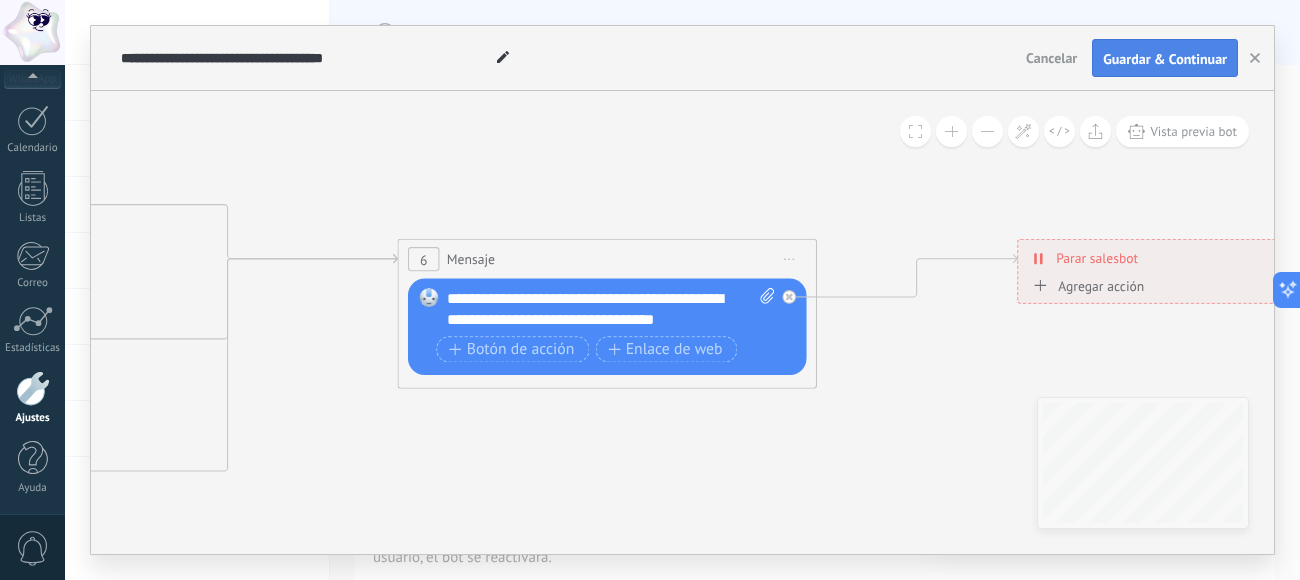 click on "Guardar & Continuar" at bounding box center [1165, 59] 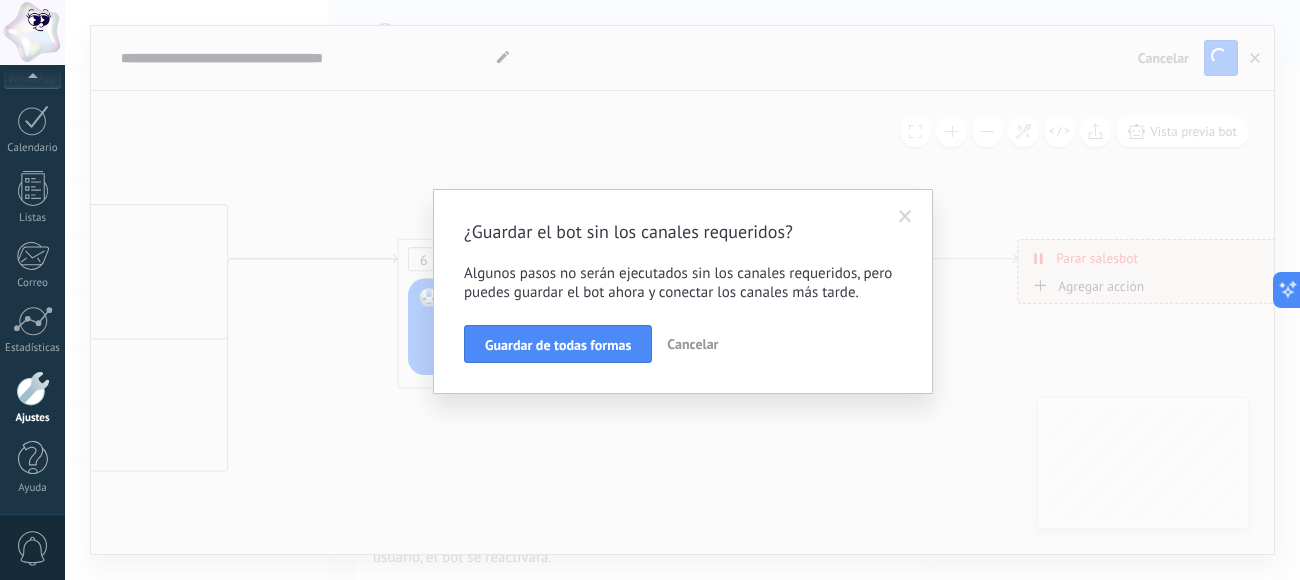 click on "¿Guardar el bot sin los canales requeridos? Algunos pasos no serán ejecutados sin los canales requeridos, pero puedes guardar el bot ahora y conectar los canales más tarde. Guardar de todas formas Cancelar" at bounding box center (682, 290) 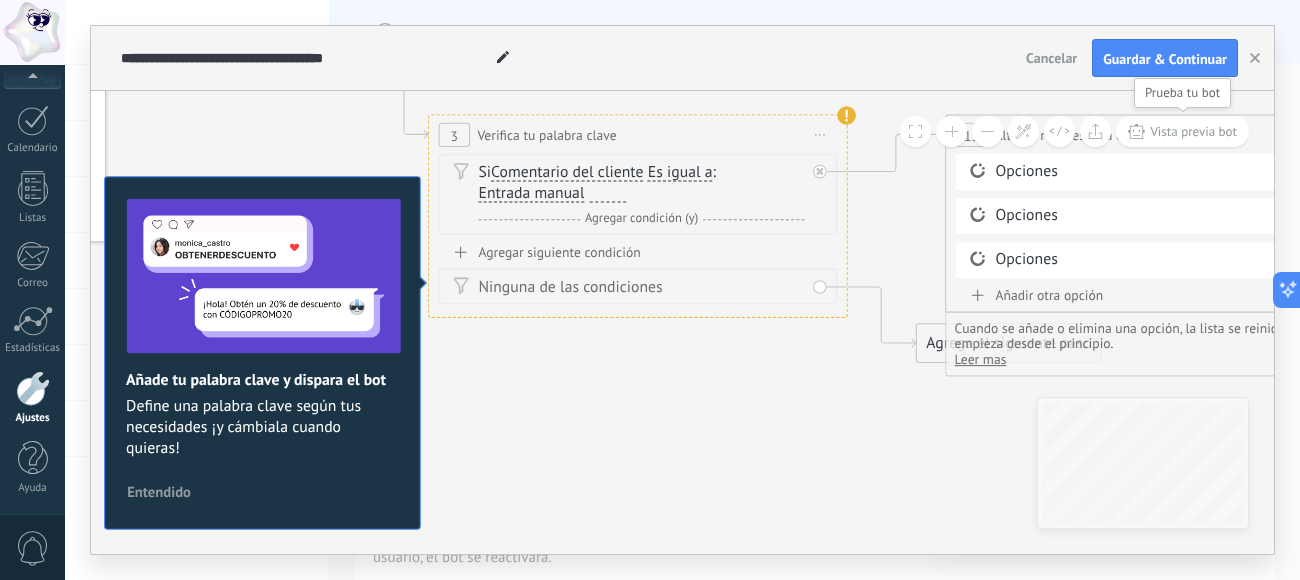 click on "Vista previa bot" at bounding box center [1193, 131] 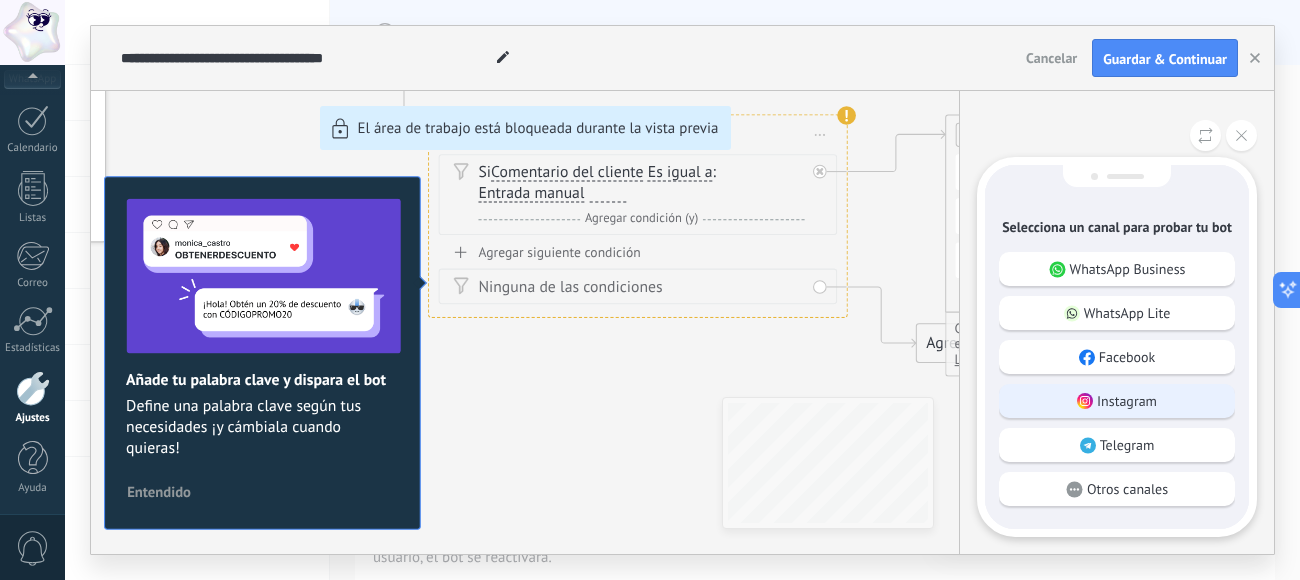 click 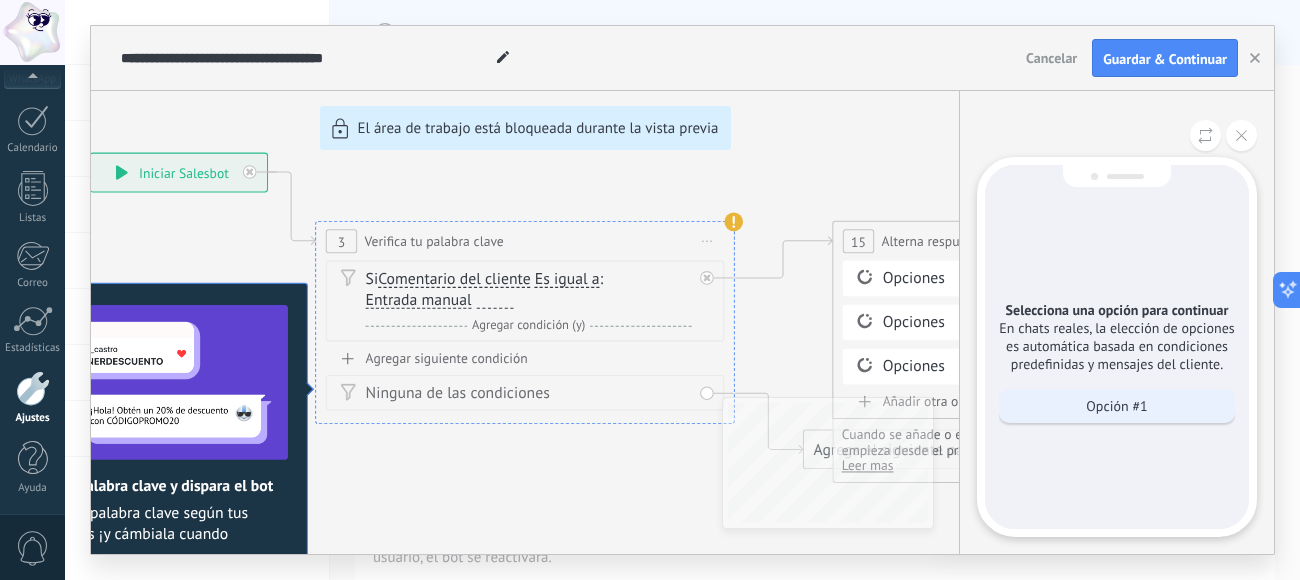 click on "Opción #1" at bounding box center (1116, 406) 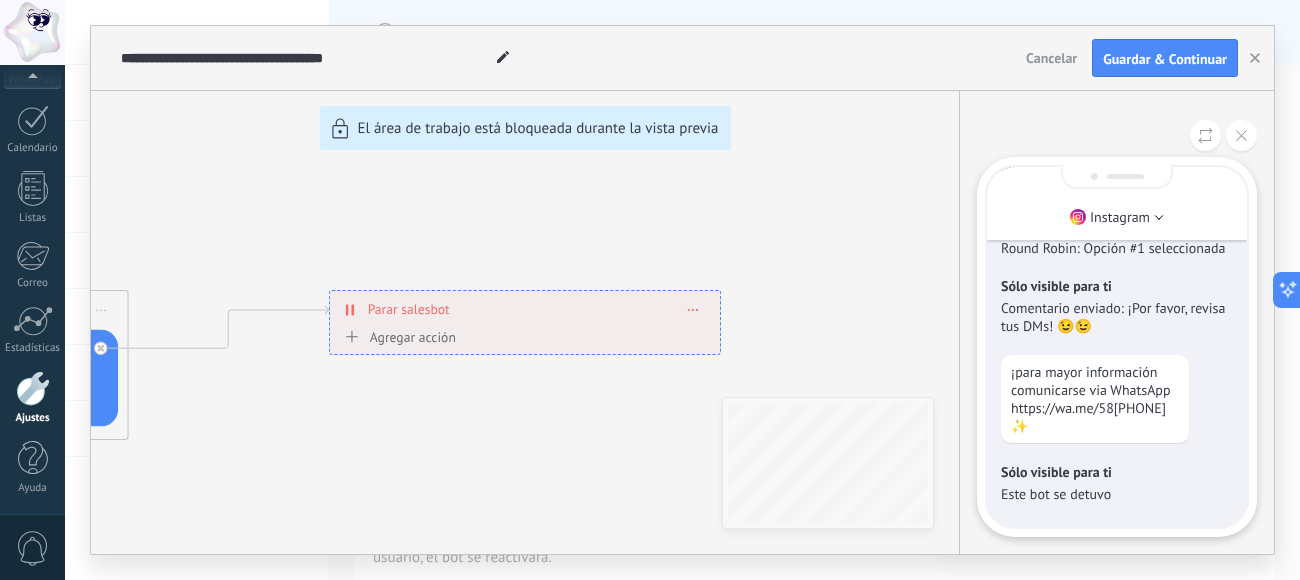 click on "**********" at bounding box center (682, 290) 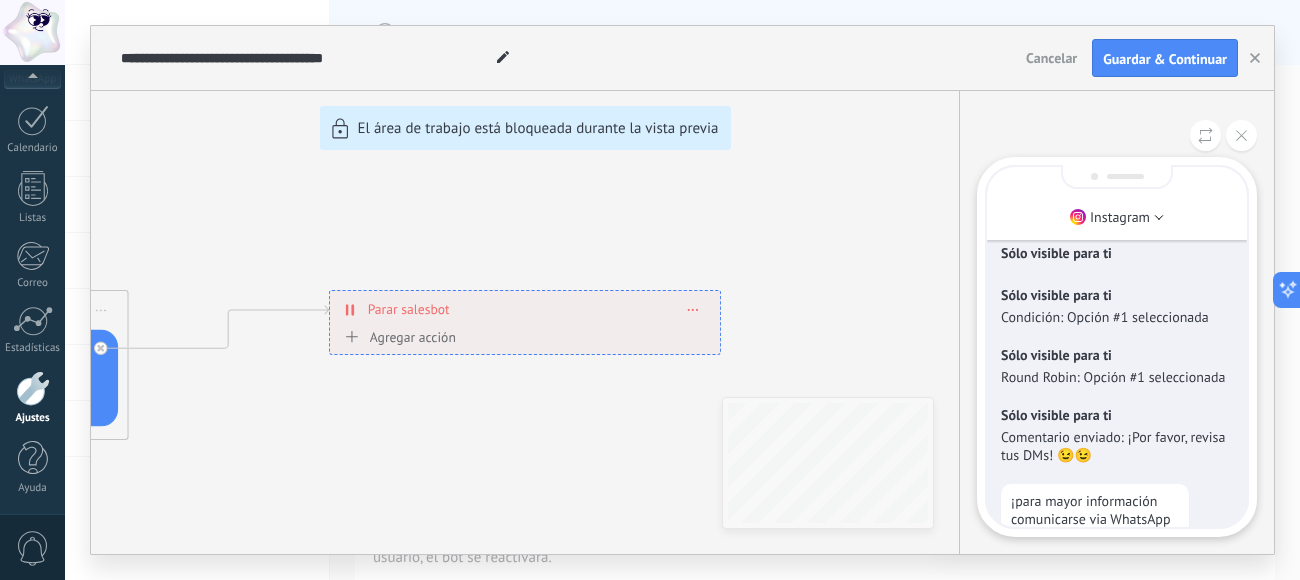 scroll, scrollTop: 0, scrollLeft: 0, axis: both 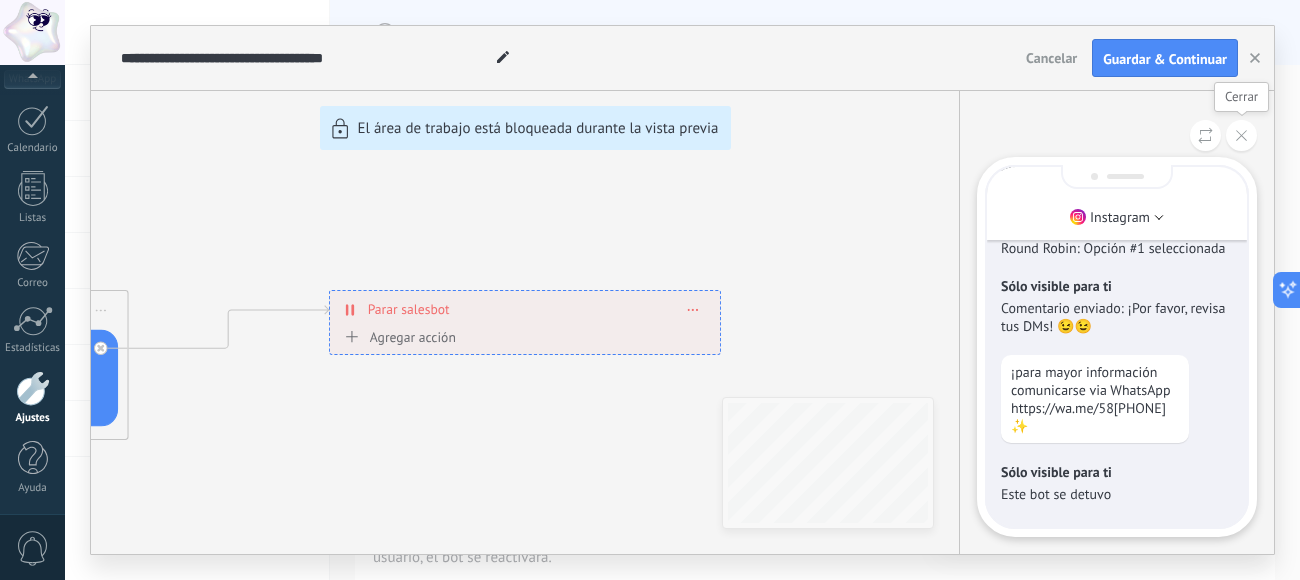 click at bounding box center [1241, 135] 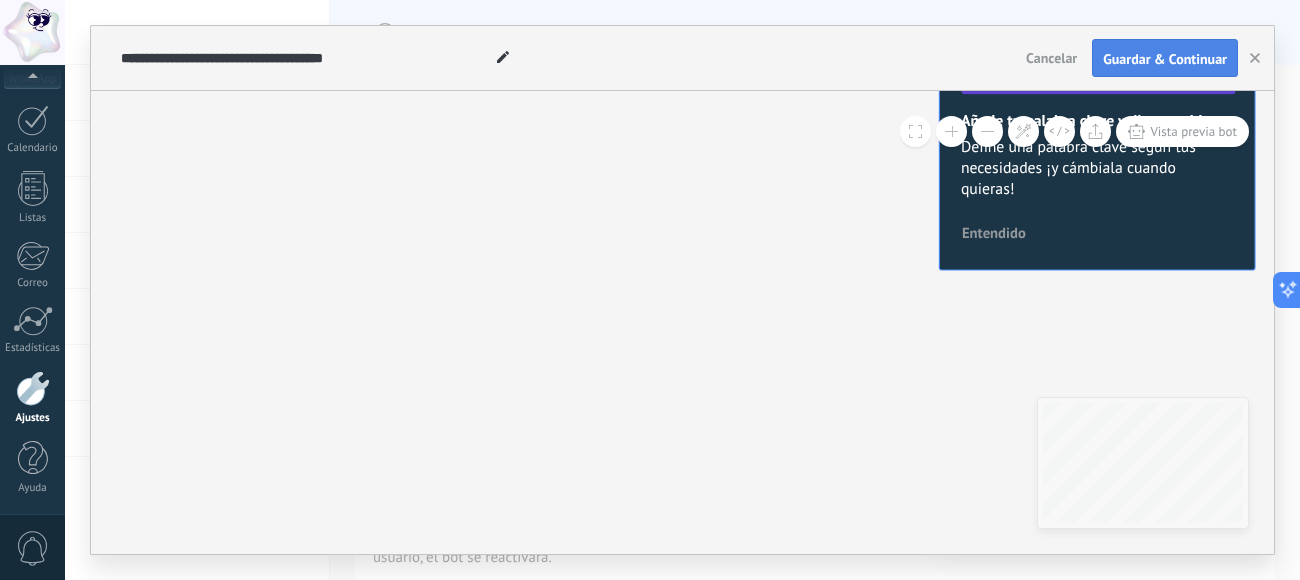click on "Guardar & Continuar" at bounding box center (1165, 59) 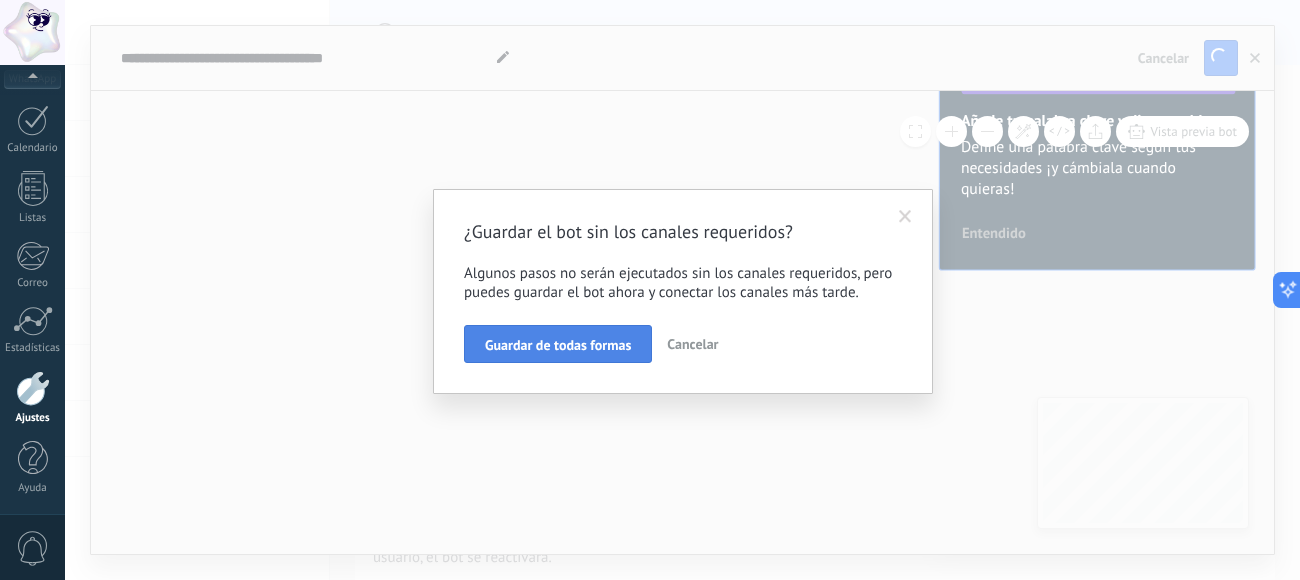 click on "Guardar de todas formas" at bounding box center [558, 345] 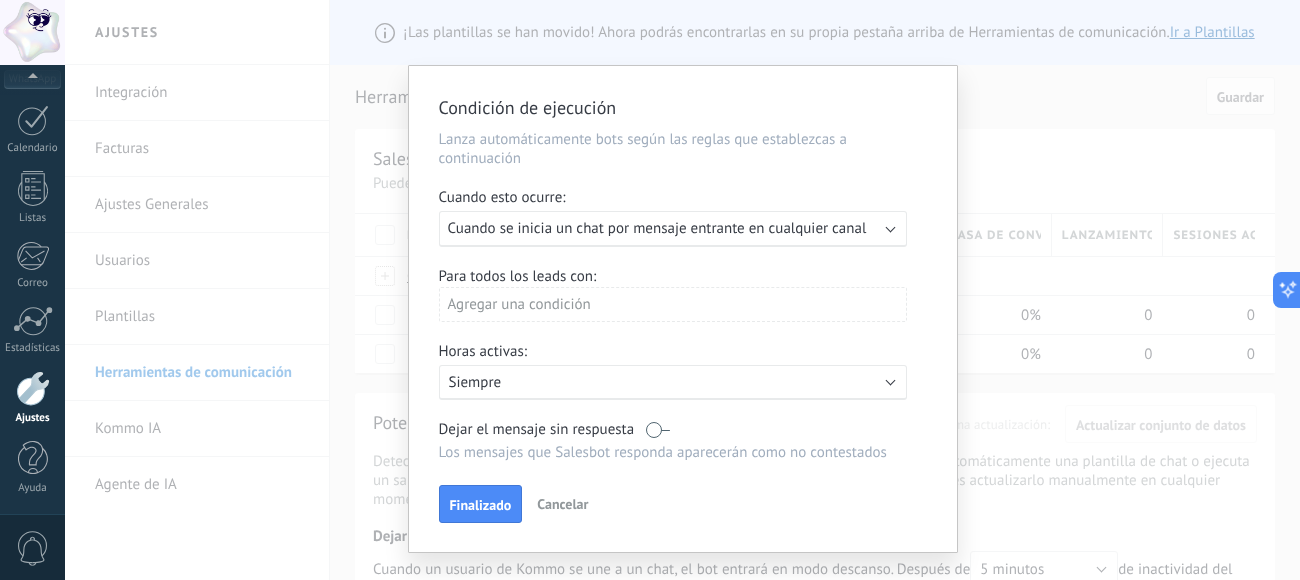 click on "Ejecutar:  Cuando se inicia un chat por mensaje entrante en cualquier canal" at bounding box center (673, 229) 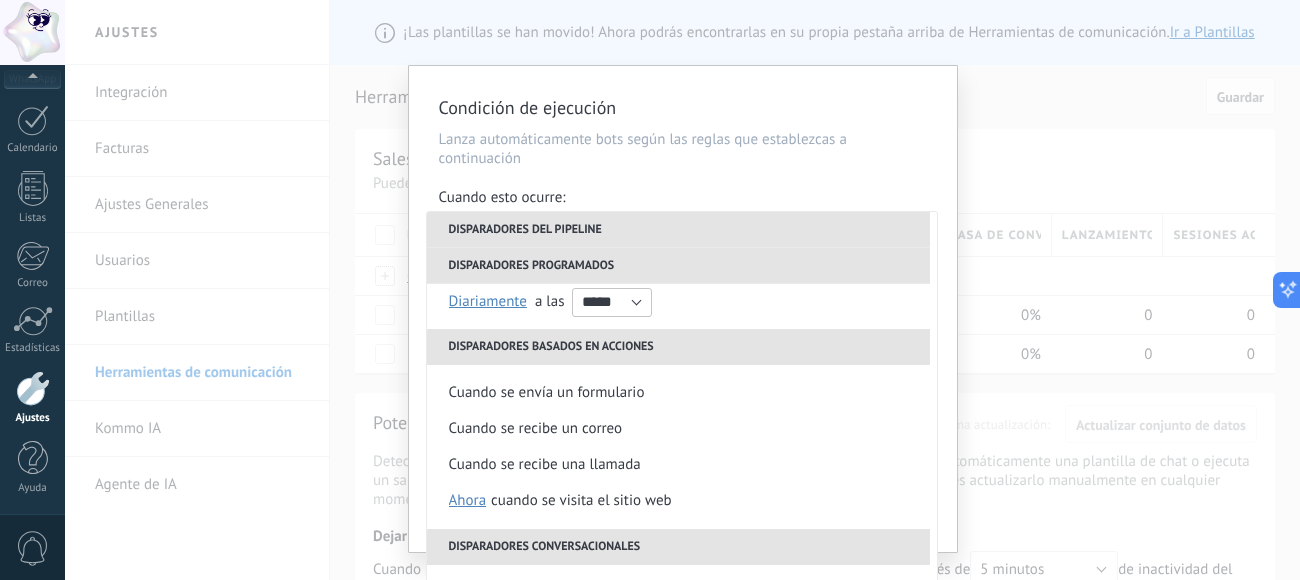 scroll, scrollTop: 291, scrollLeft: 0, axis: vertical 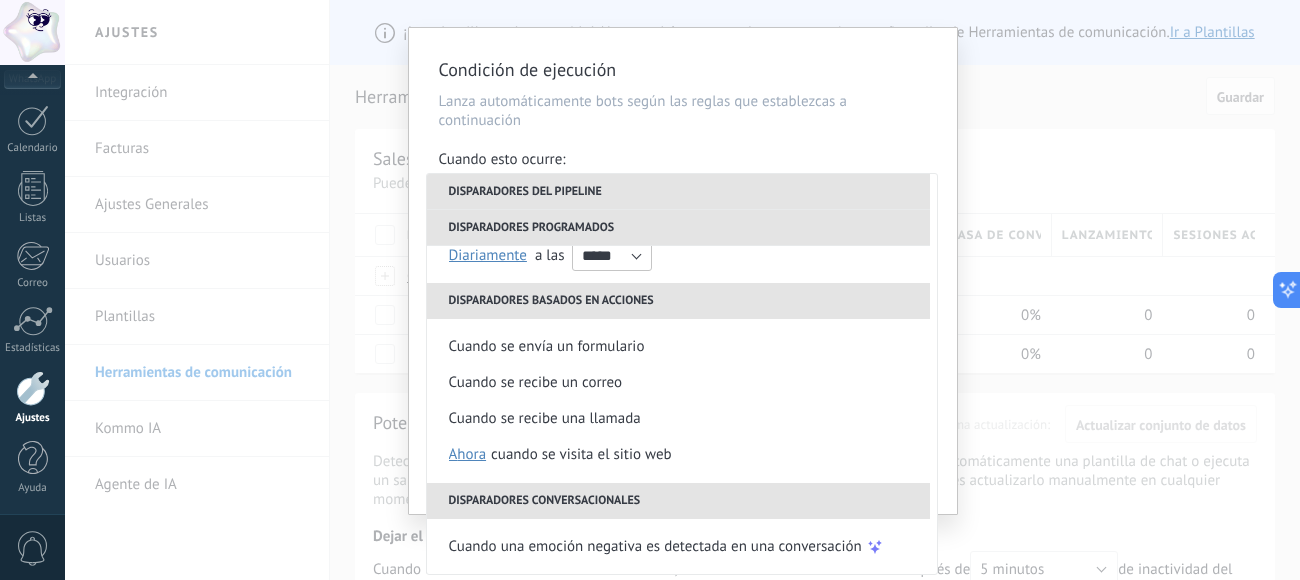 click on "**********" at bounding box center [683, 271] 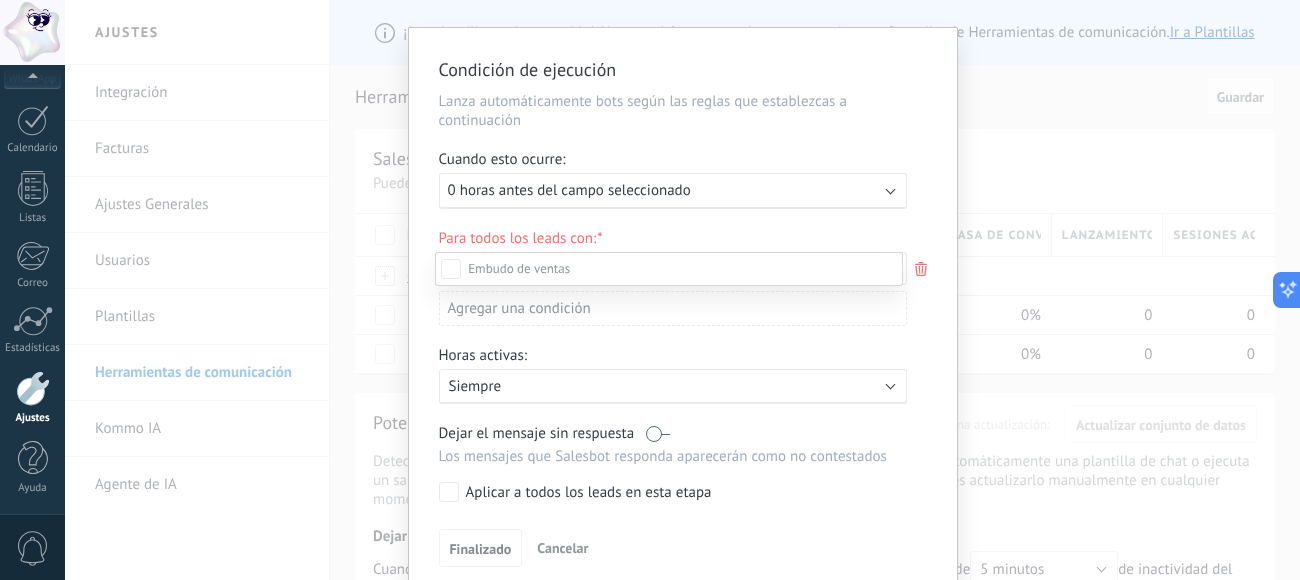 click at bounding box center [682, 290] 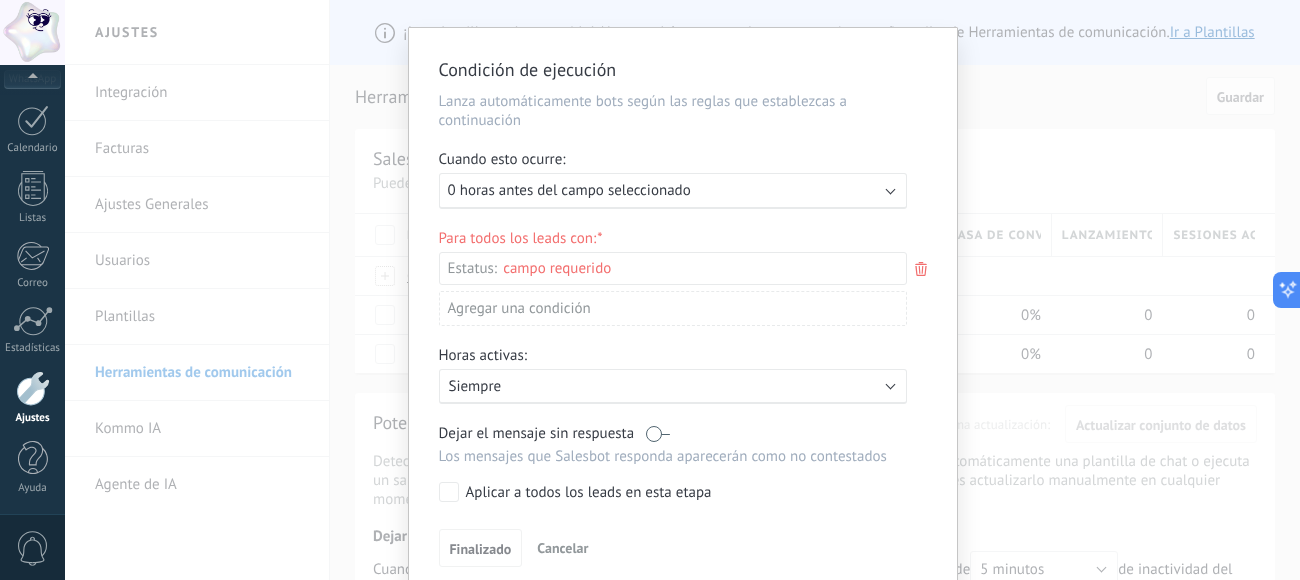 scroll, scrollTop: 0, scrollLeft: 0, axis: both 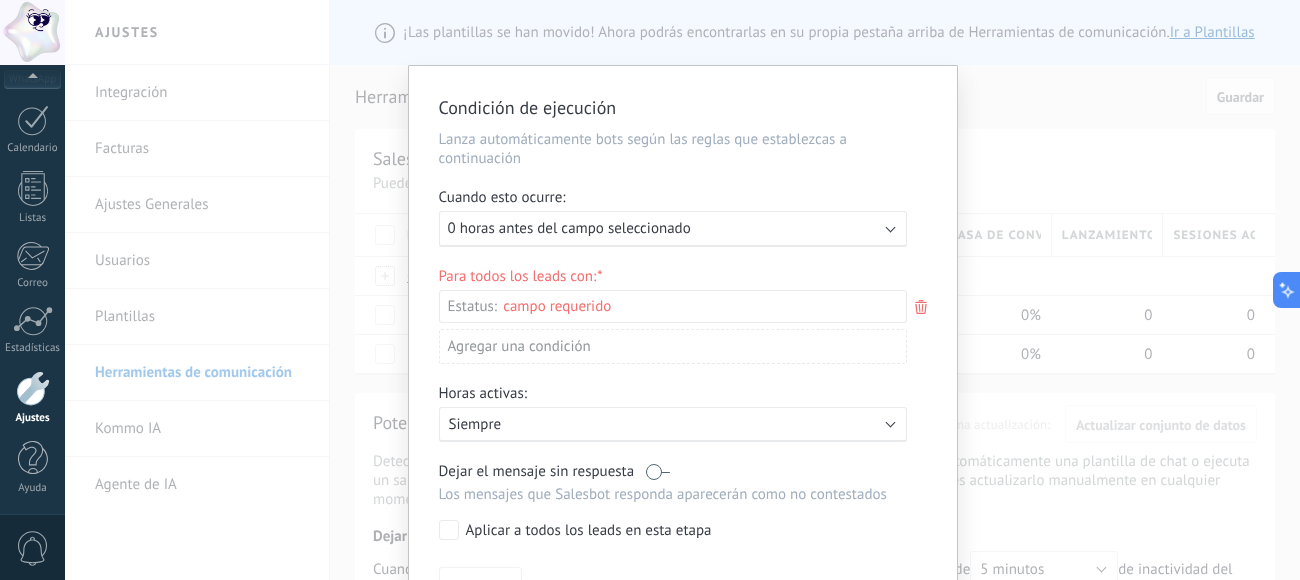 click on "Condición de ejecución  Lanza automáticamente bots según las reglas que establezcas a continuación Cuando esto ocurre: Ejecutar:   0 horas antes del campo seleccionado  Para todos los leads con: Estatus: Leads Entrantes Comentario o DM Obsequio o DM enviado Cualificado Propuesta enviada Negociación Compra completada Seguimiento Ganado Perdido Agregar una condición Horas activas: Activo:  Siempre Dejar el mensaje sin respuesta Los mensajes que Salesbot responda aparecerán como no contestados Aplicar a todos los leads en esta etapa Finalizado Cancelar" at bounding box center [682, 290] 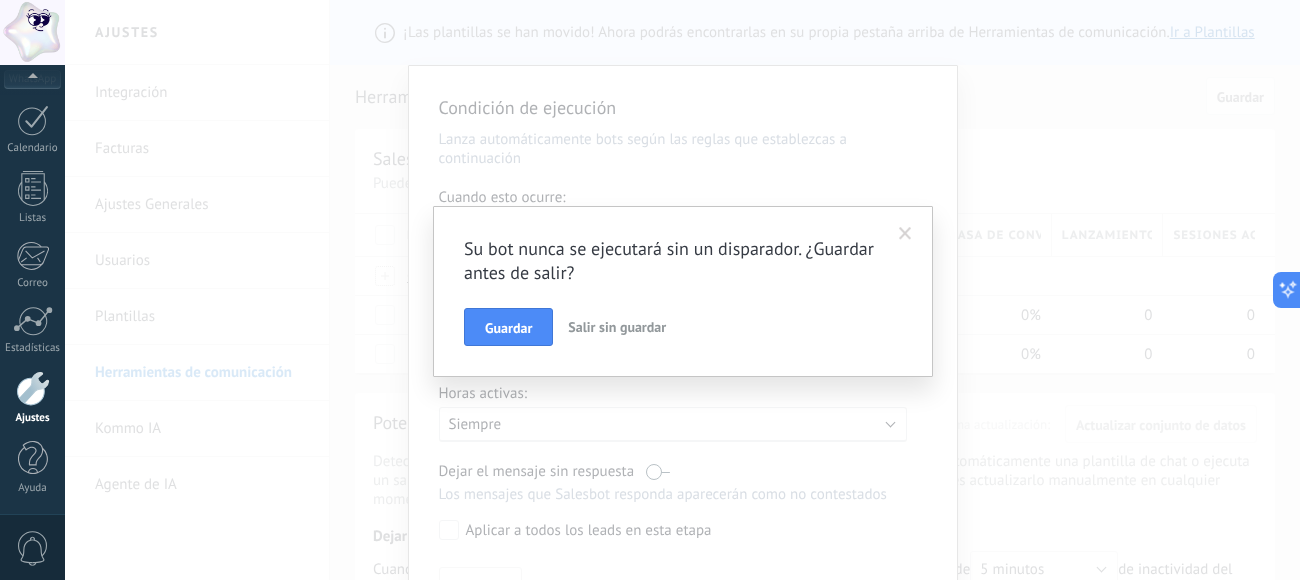 click on "Salir sin guardar" at bounding box center (617, 327) 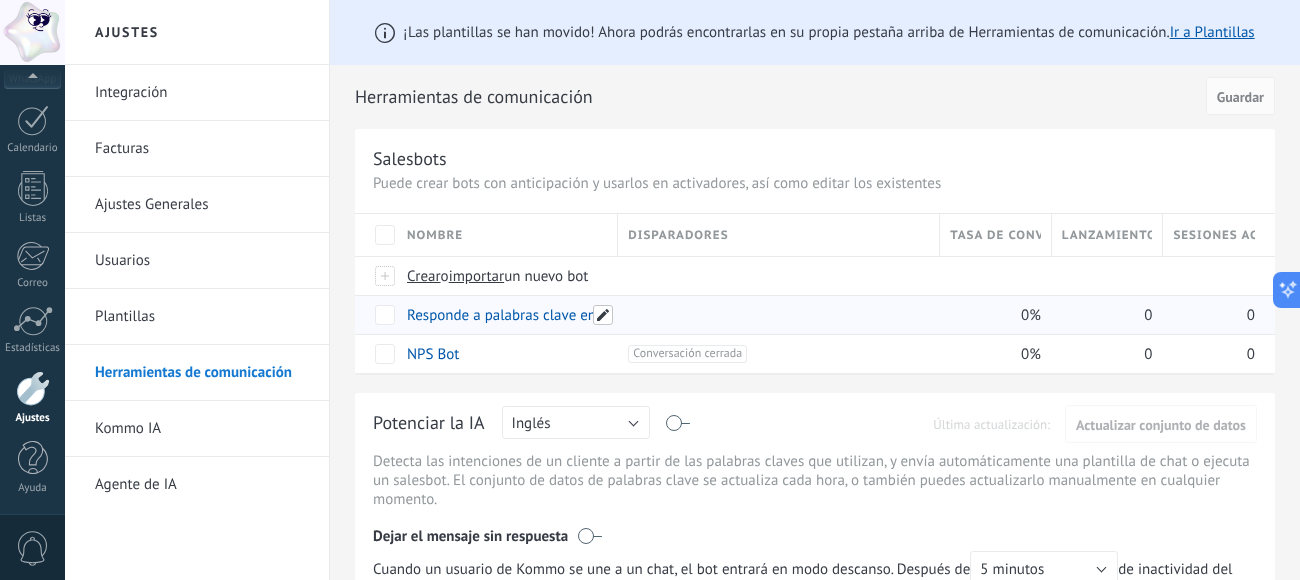 click at bounding box center (603, 315) 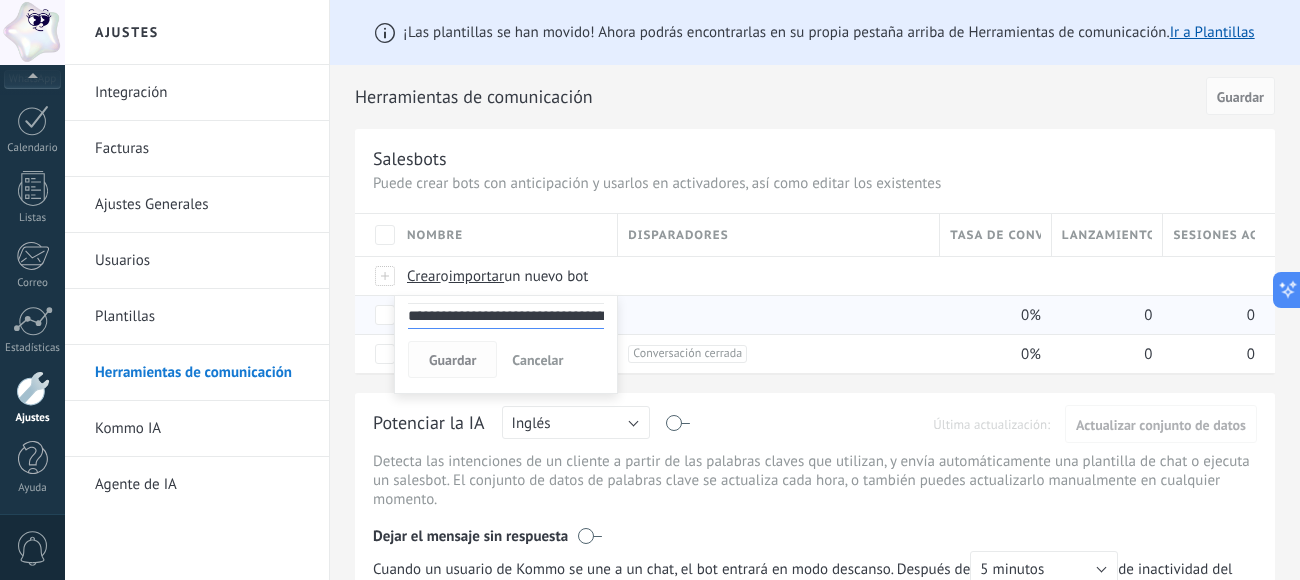click on "Guardar" at bounding box center [452, 360] 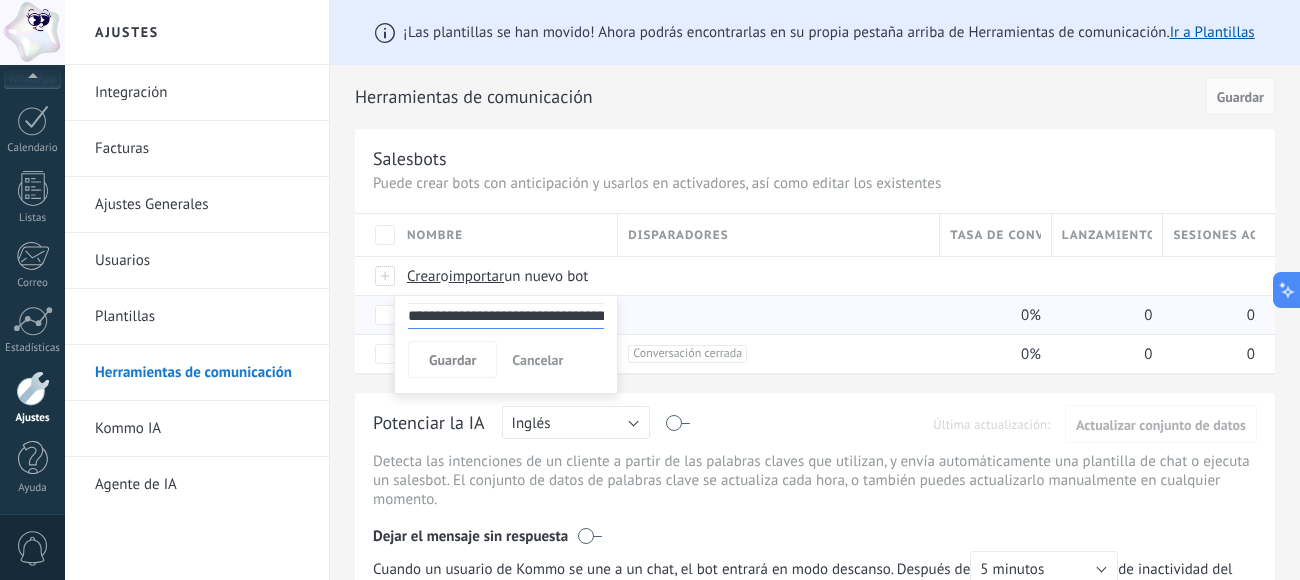 click on "Potenciar la IA Rusa Inglés Español Portugués Indonesio Turco Inglés Última actualización: Actualizar conjunto de datos" at bounding box center [815, 426] 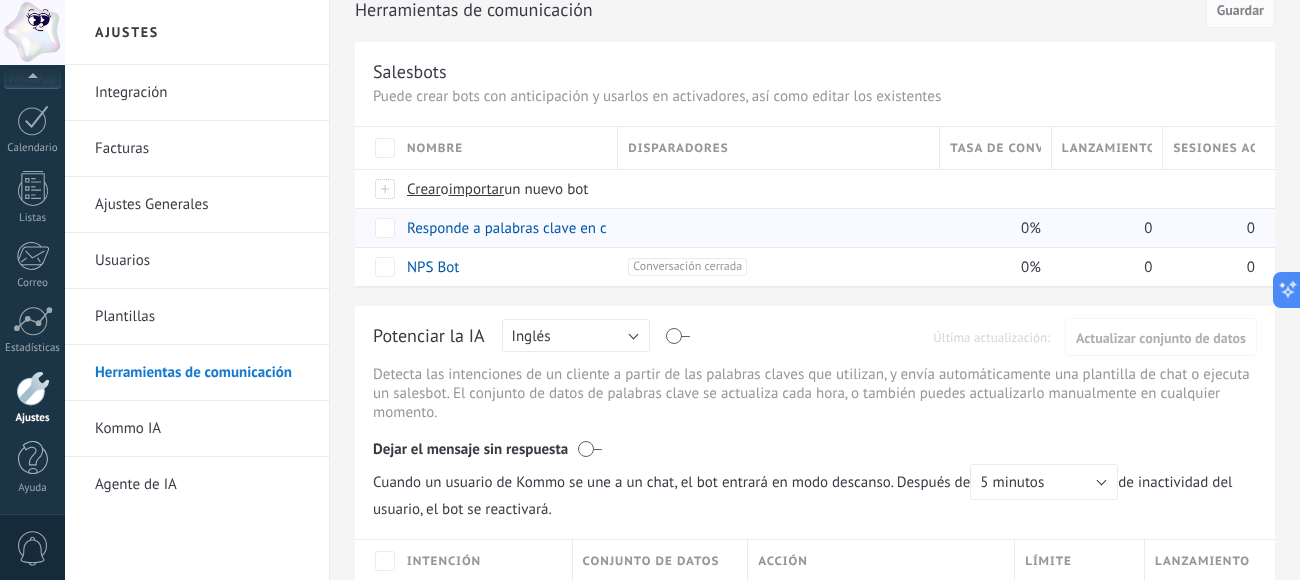 scroll, scrollTop: 61, scrollLeft: 0, axis: vertical 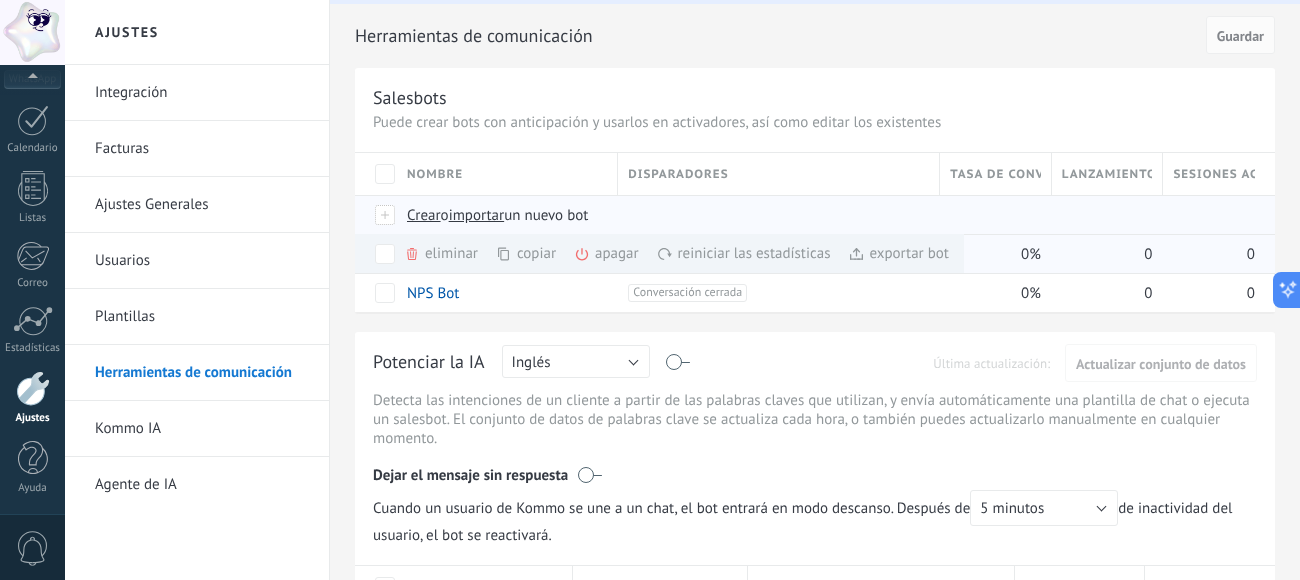 click on "Crear" at bounding box center [424, 215] 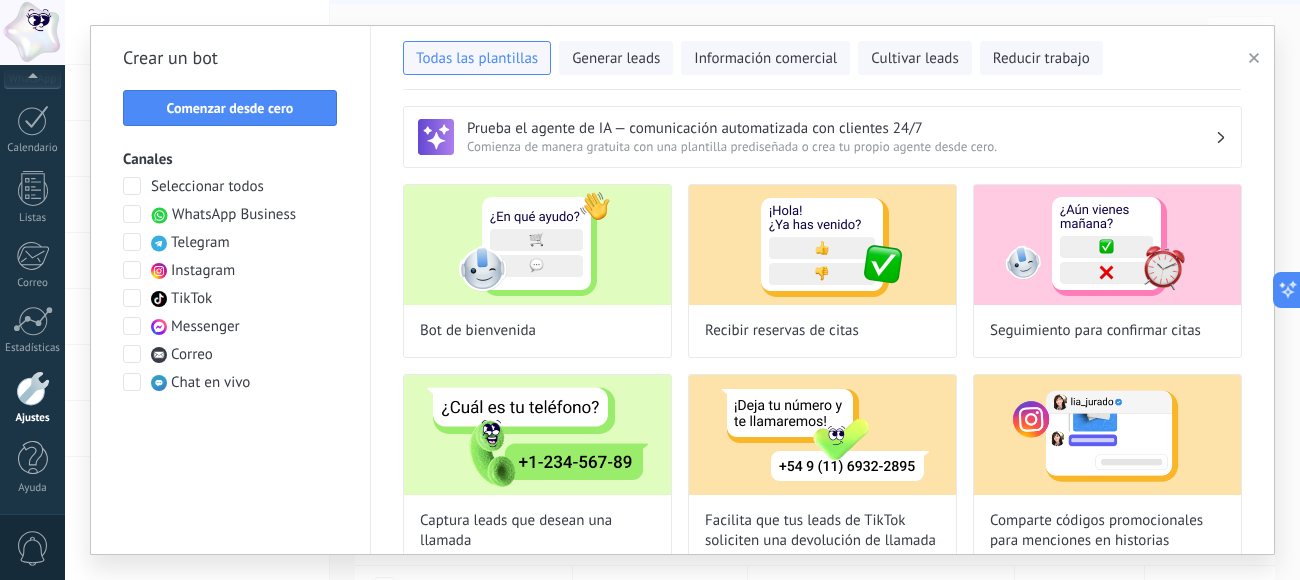 click at bounding box center (132, 270) 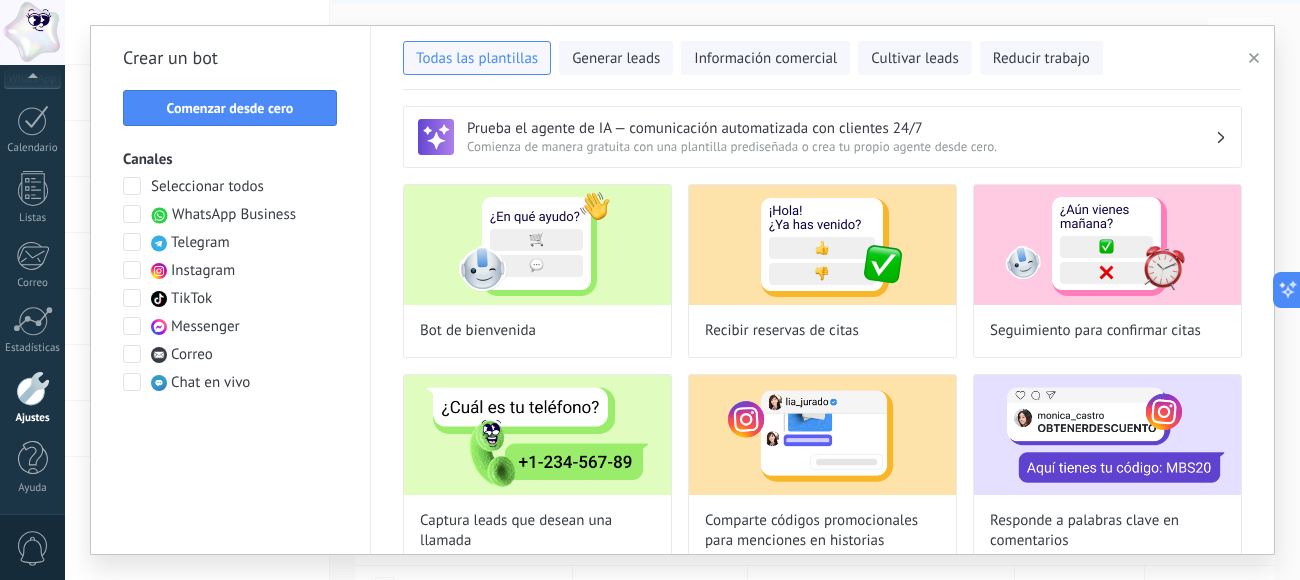 click at bounding box center [132, 270] 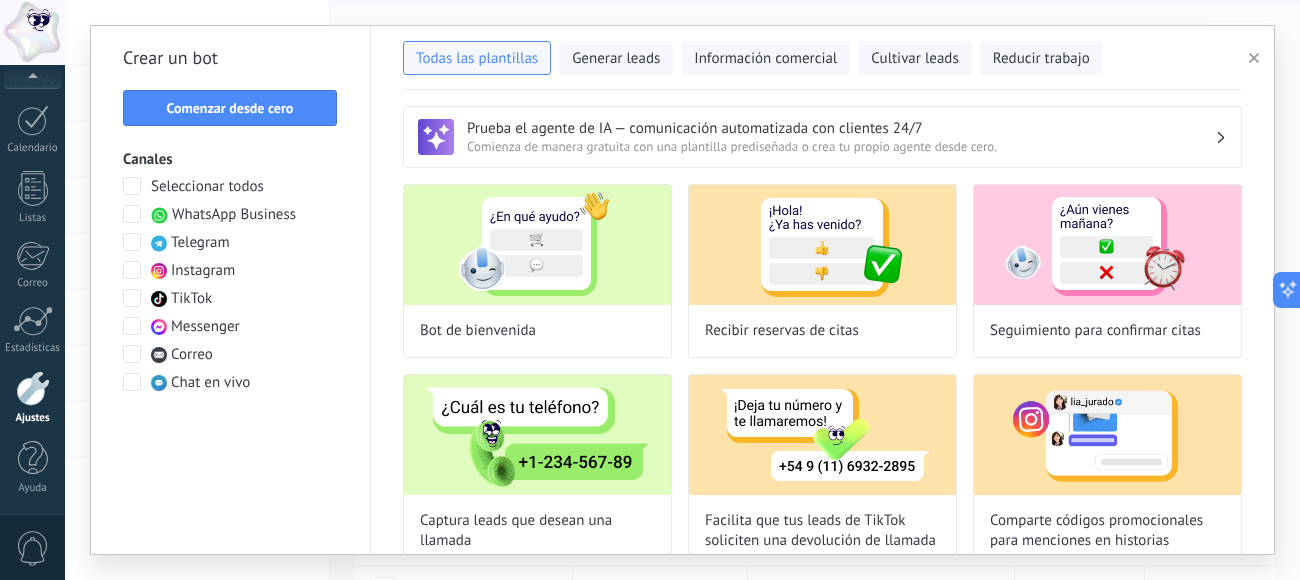click at bounding box center [132, 270] 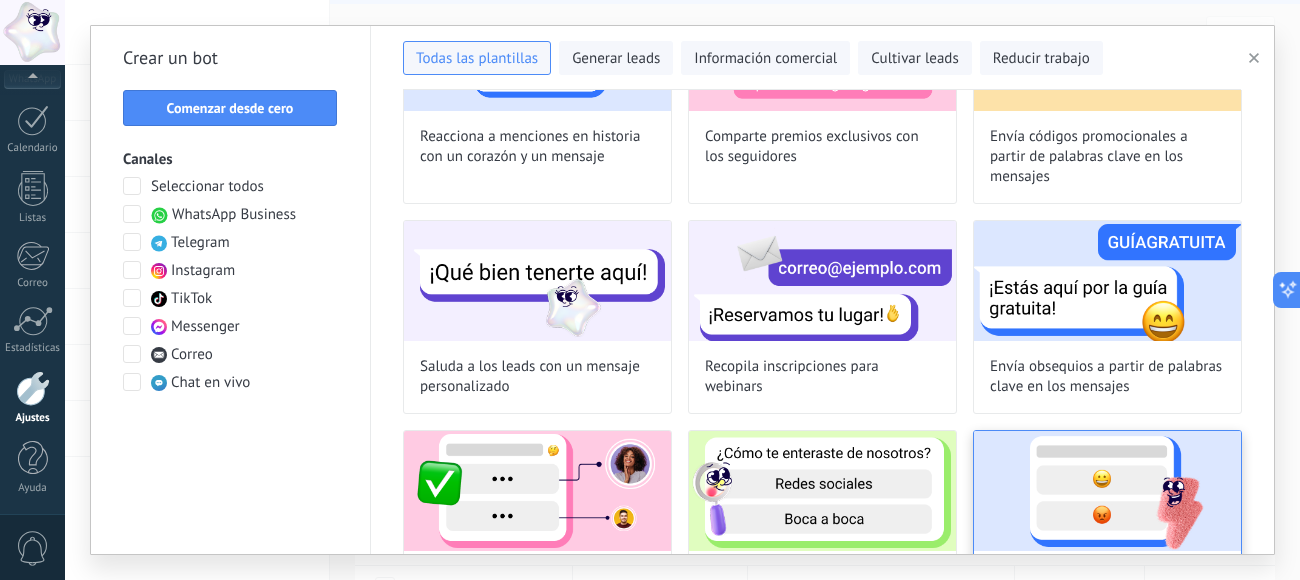 scroll, scrollTop: 617, scrollLeft: 0, axis: vertical 